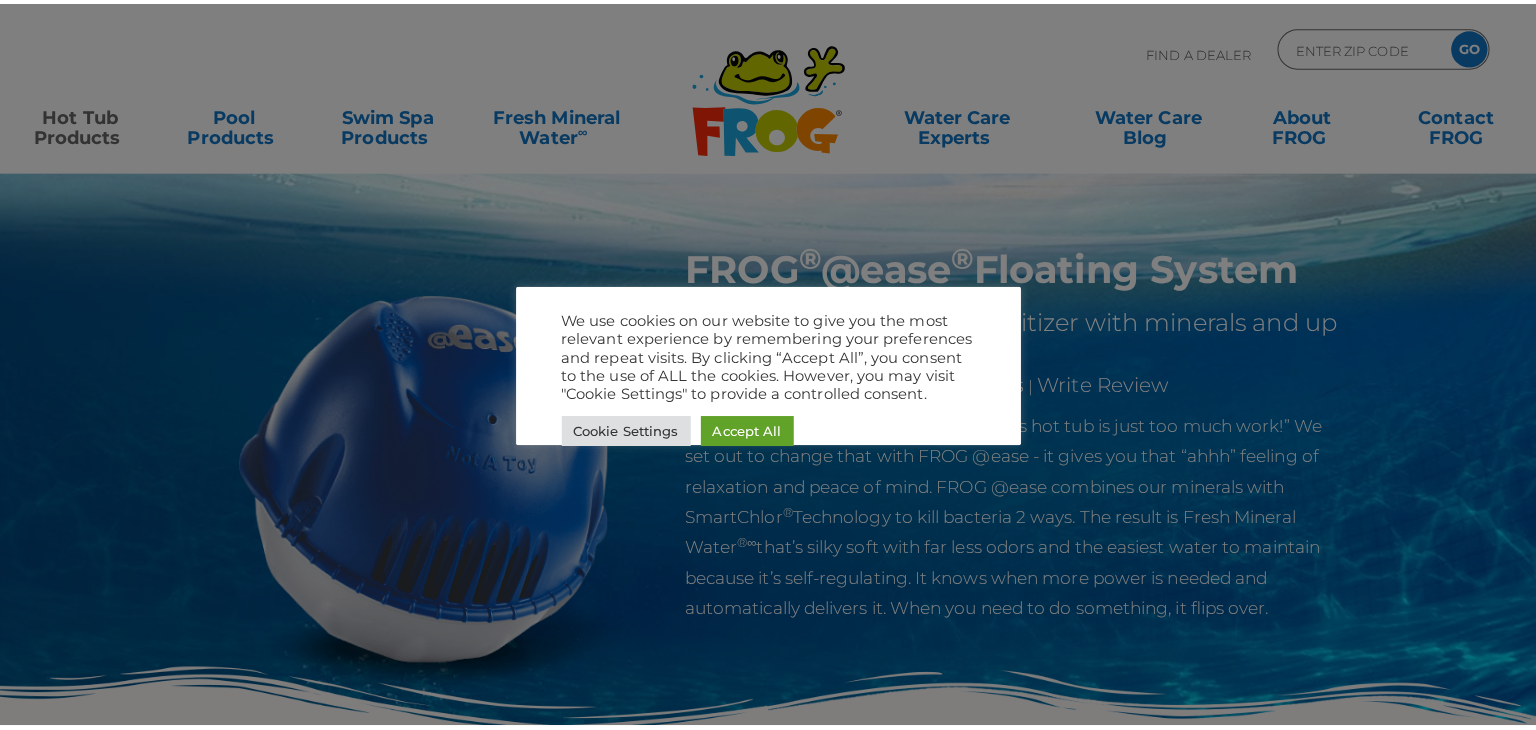 scroll, scrollTop: 0, scrollLeft: 0, axis: both 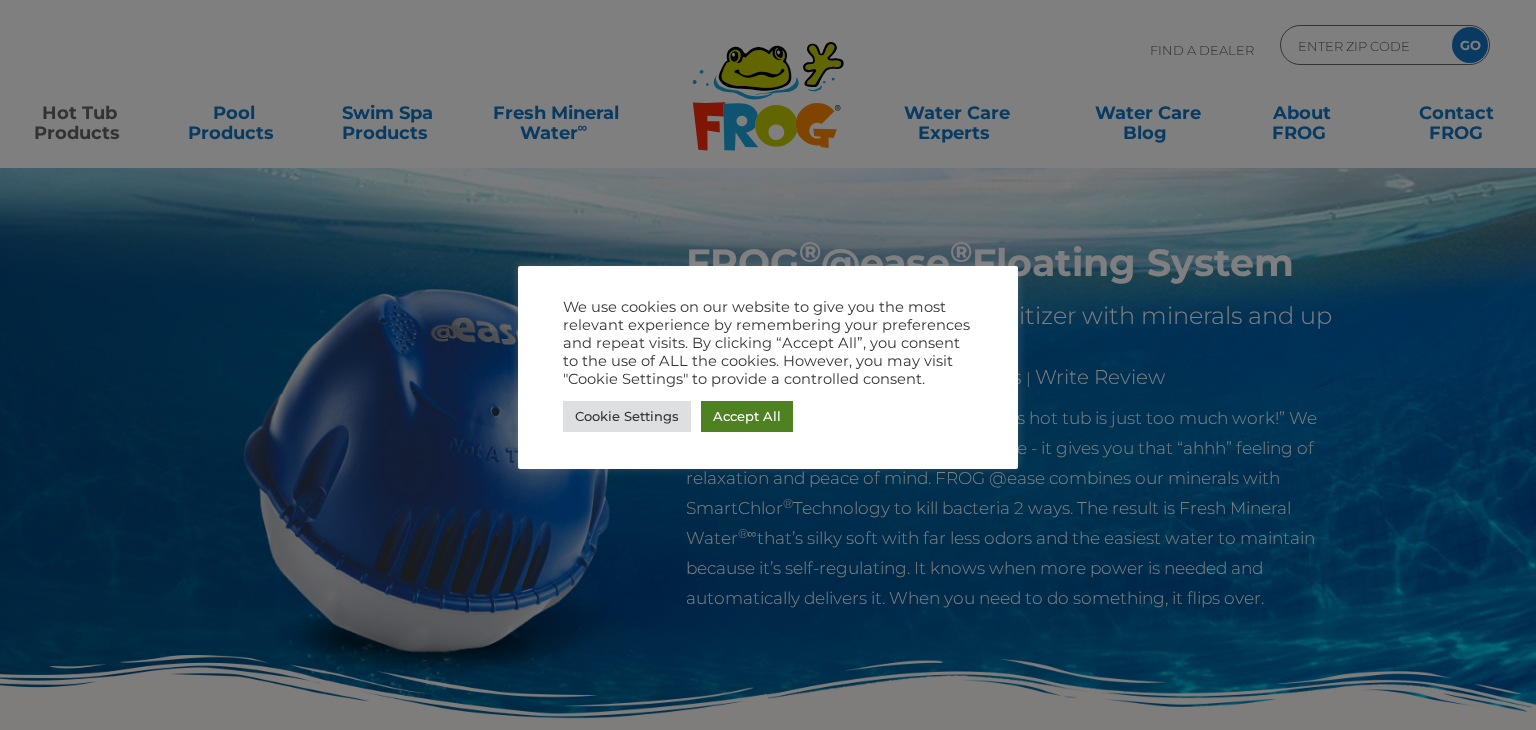 click on "Accept All" at bounding box center (747, 416) 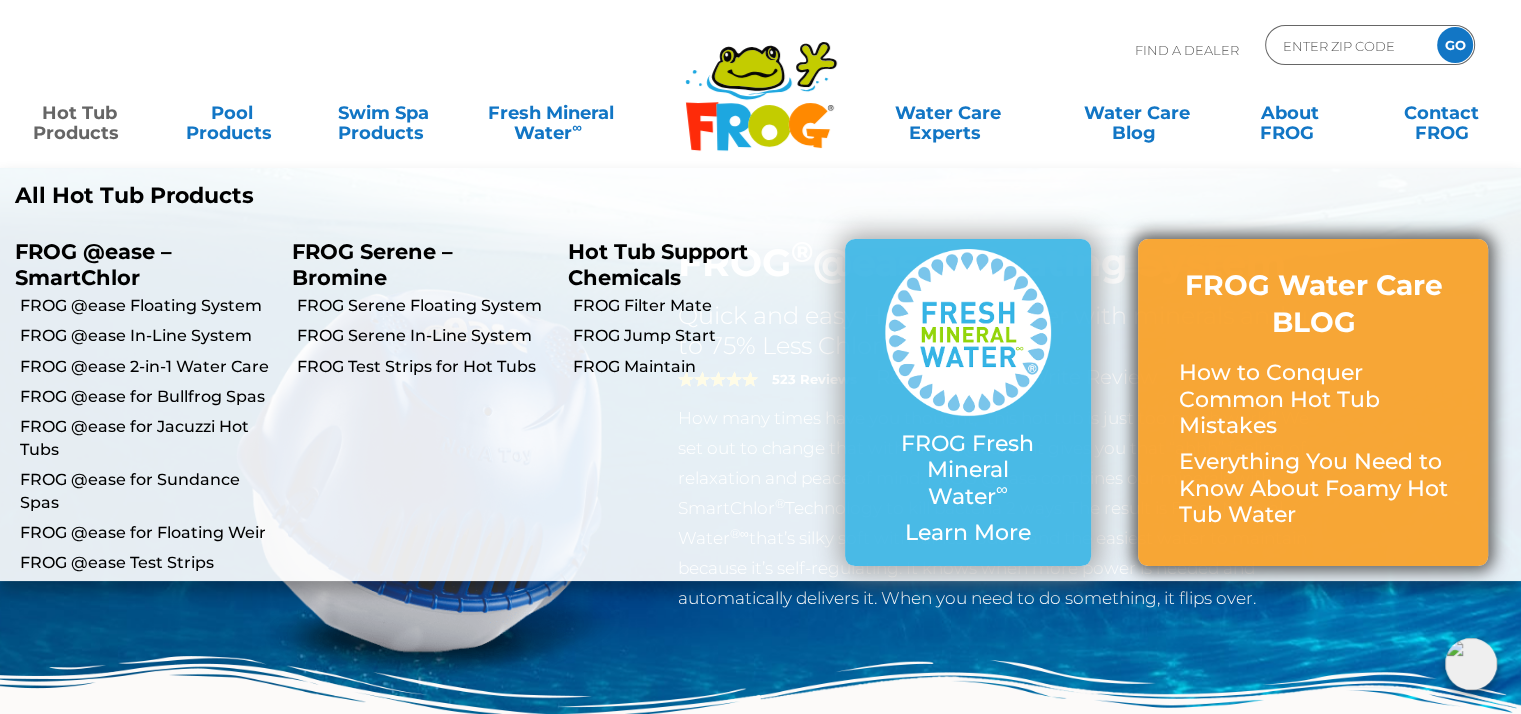 click on "How to Conquer Common Hot Tub Mistakes" at bounding box center (1313, 399) 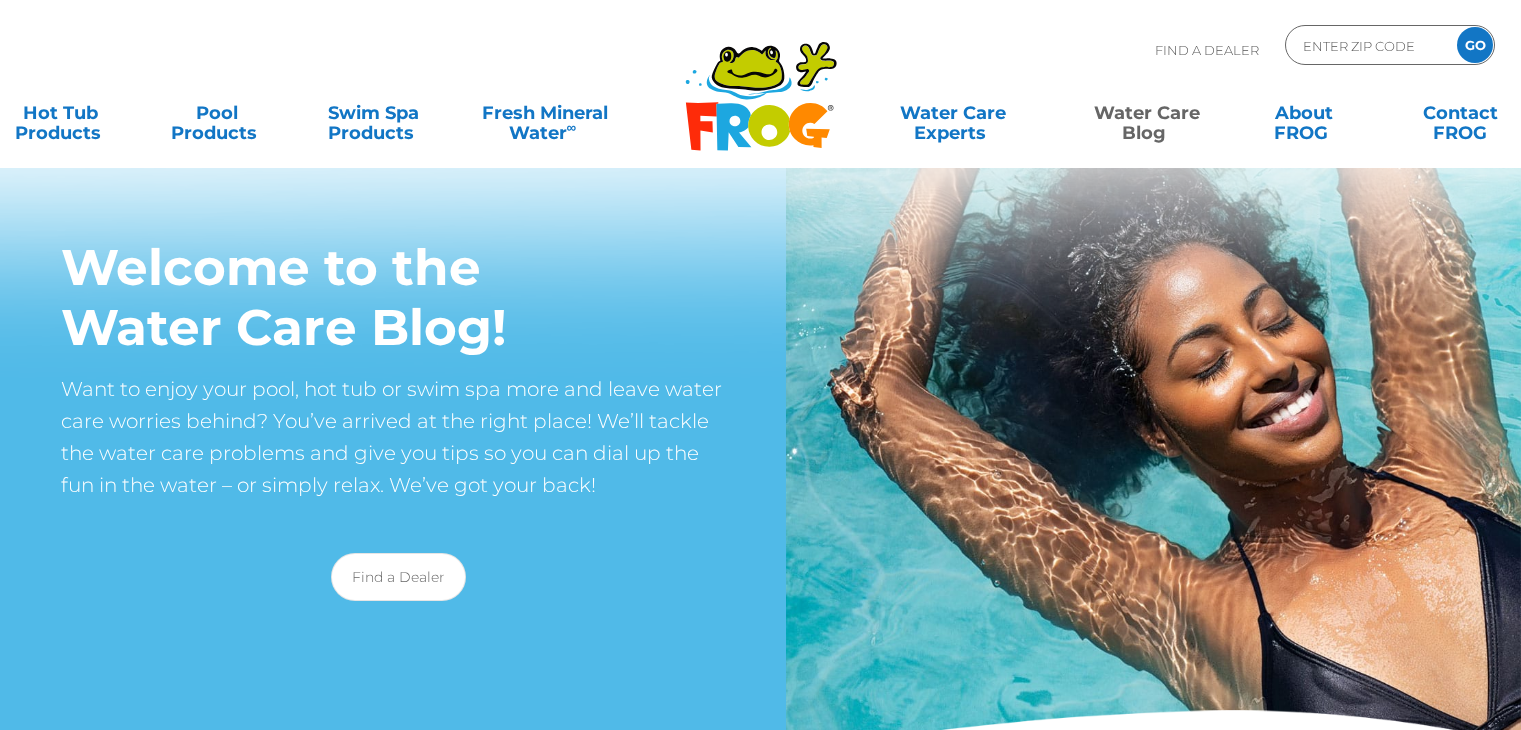 scroll, scrollTop: 0, scrollLeft: 0, axis: both 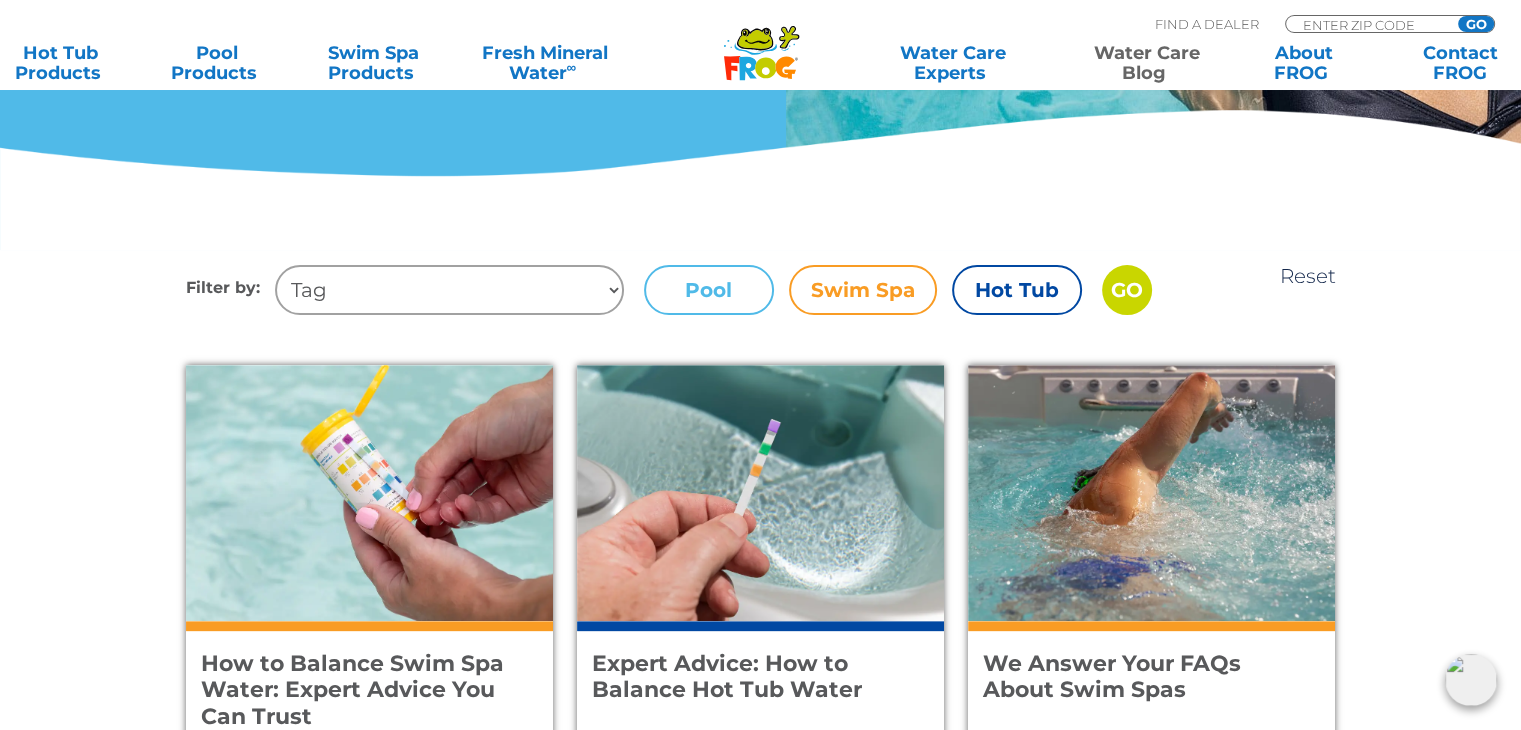 click on "Hot Tub" at bounding box center [1017, 290] 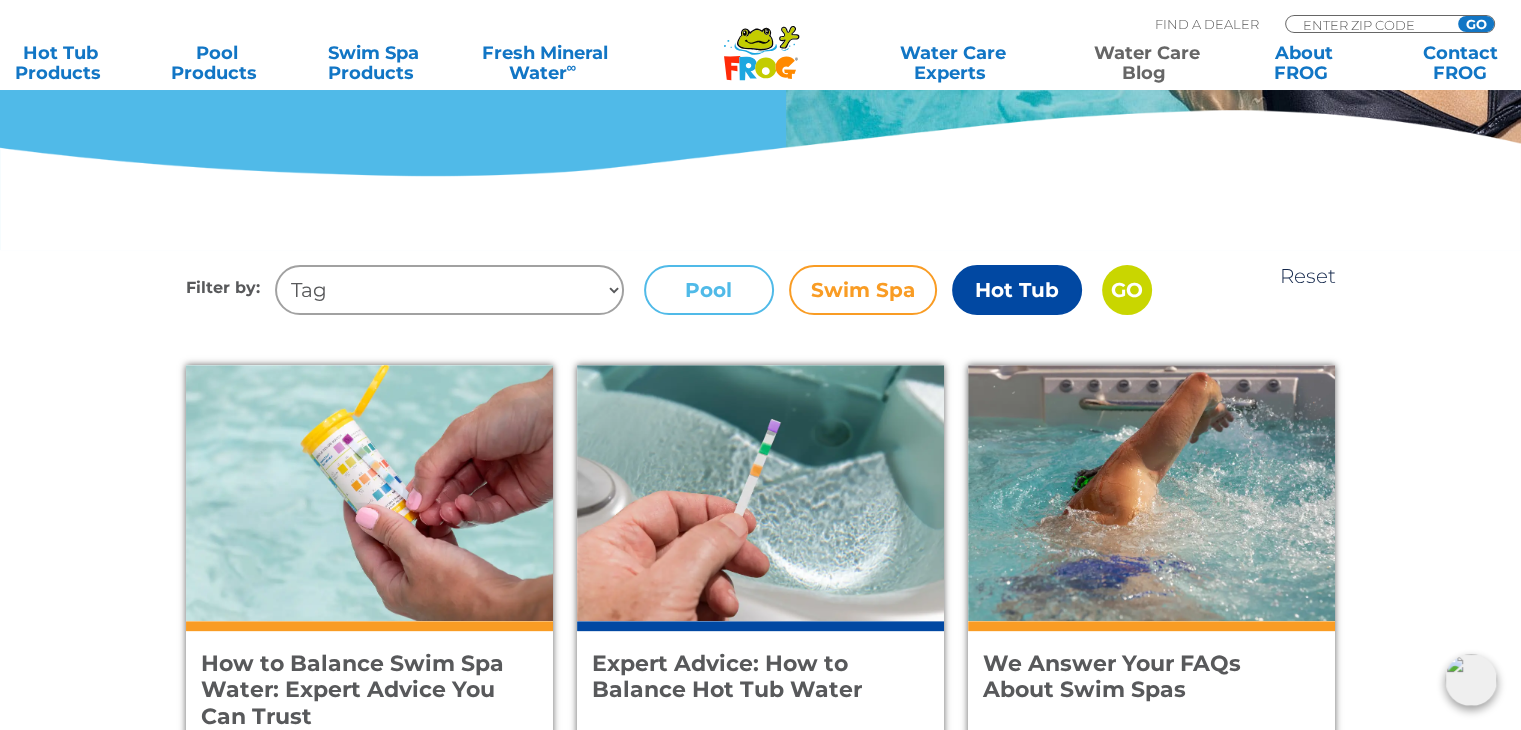 click on "GO" at bounding box center (1127, 290) 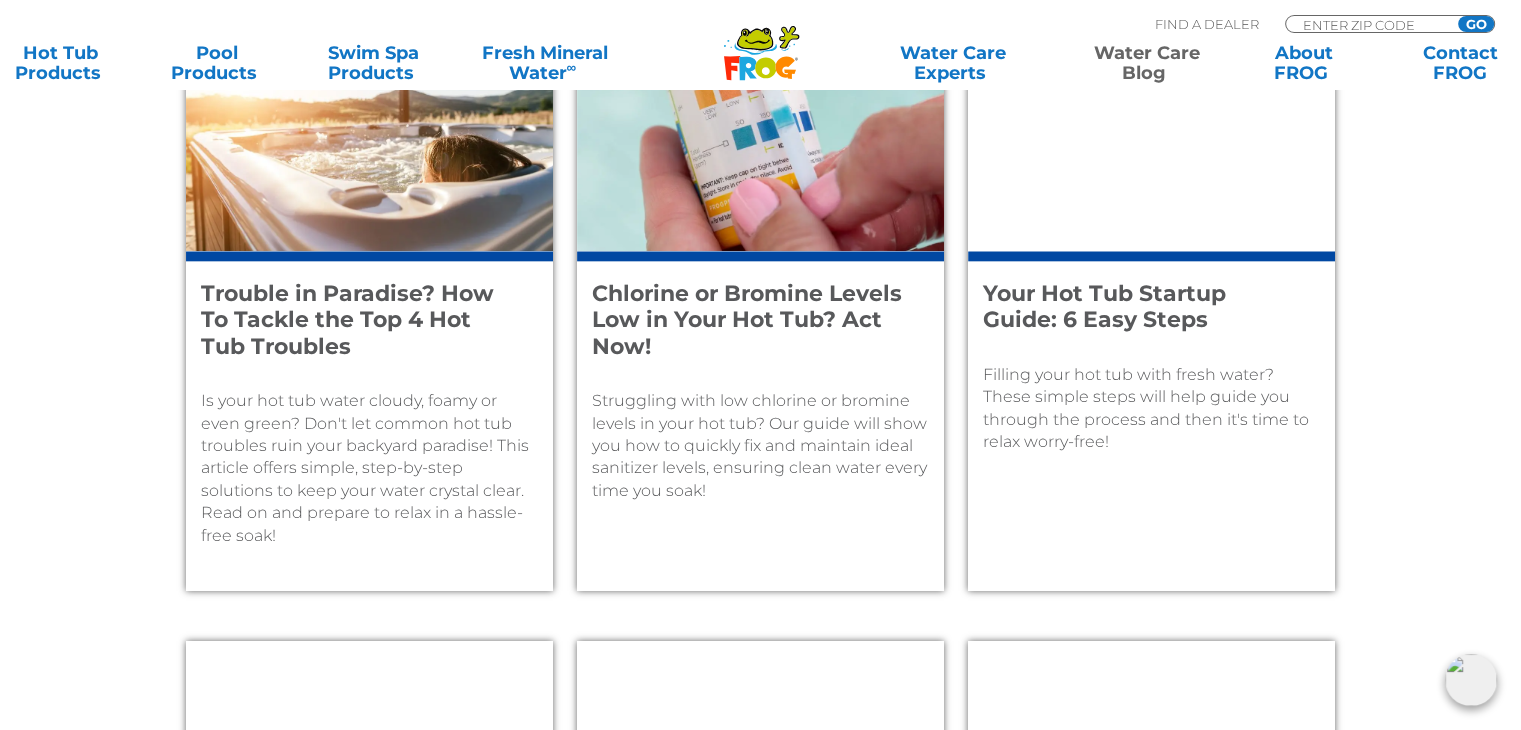 scroll, scrollTop: 2300, scrollLeft: 0, axis: vertical 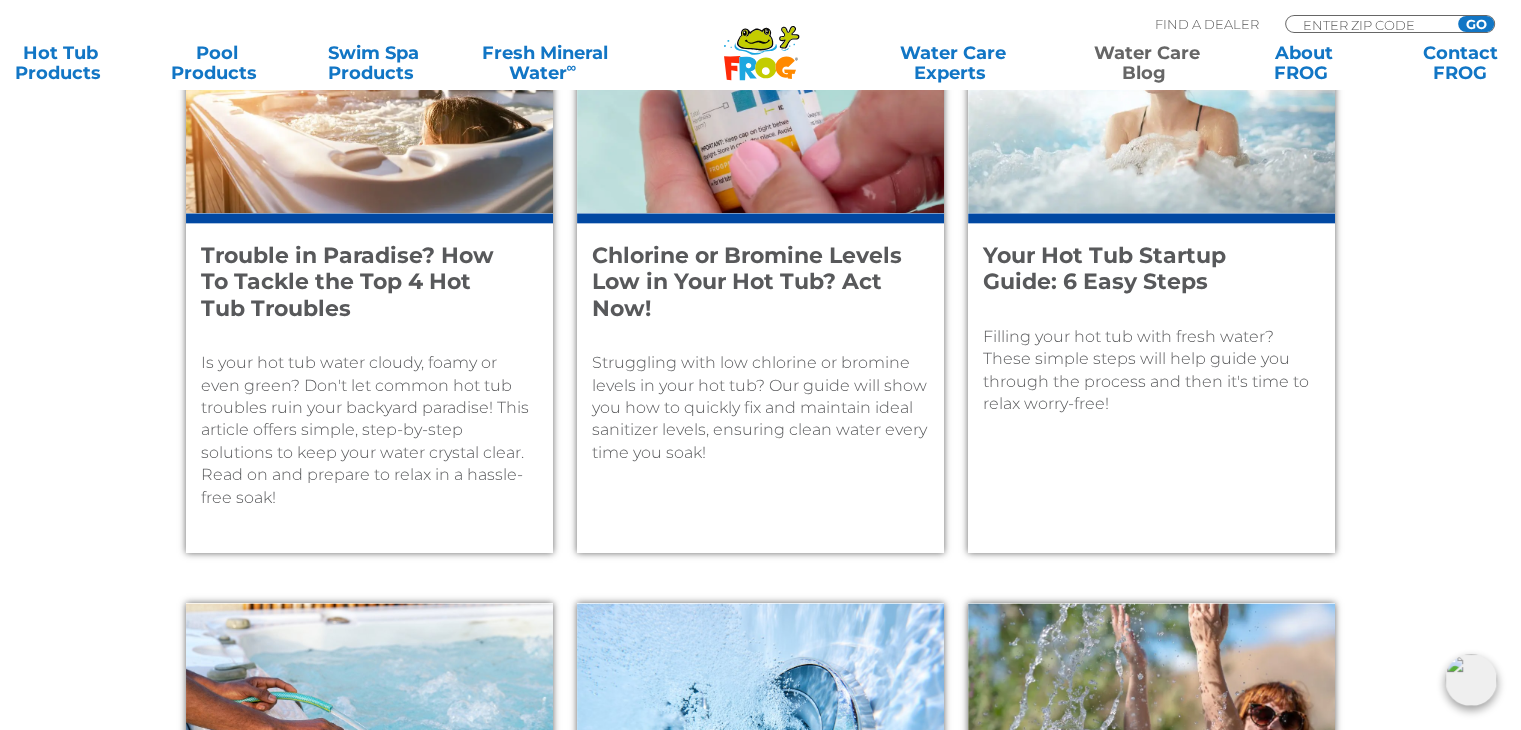 click on "Your Hot Tub Startup Guide: 6 Easy Steps" at bounding box center [1138, 269] 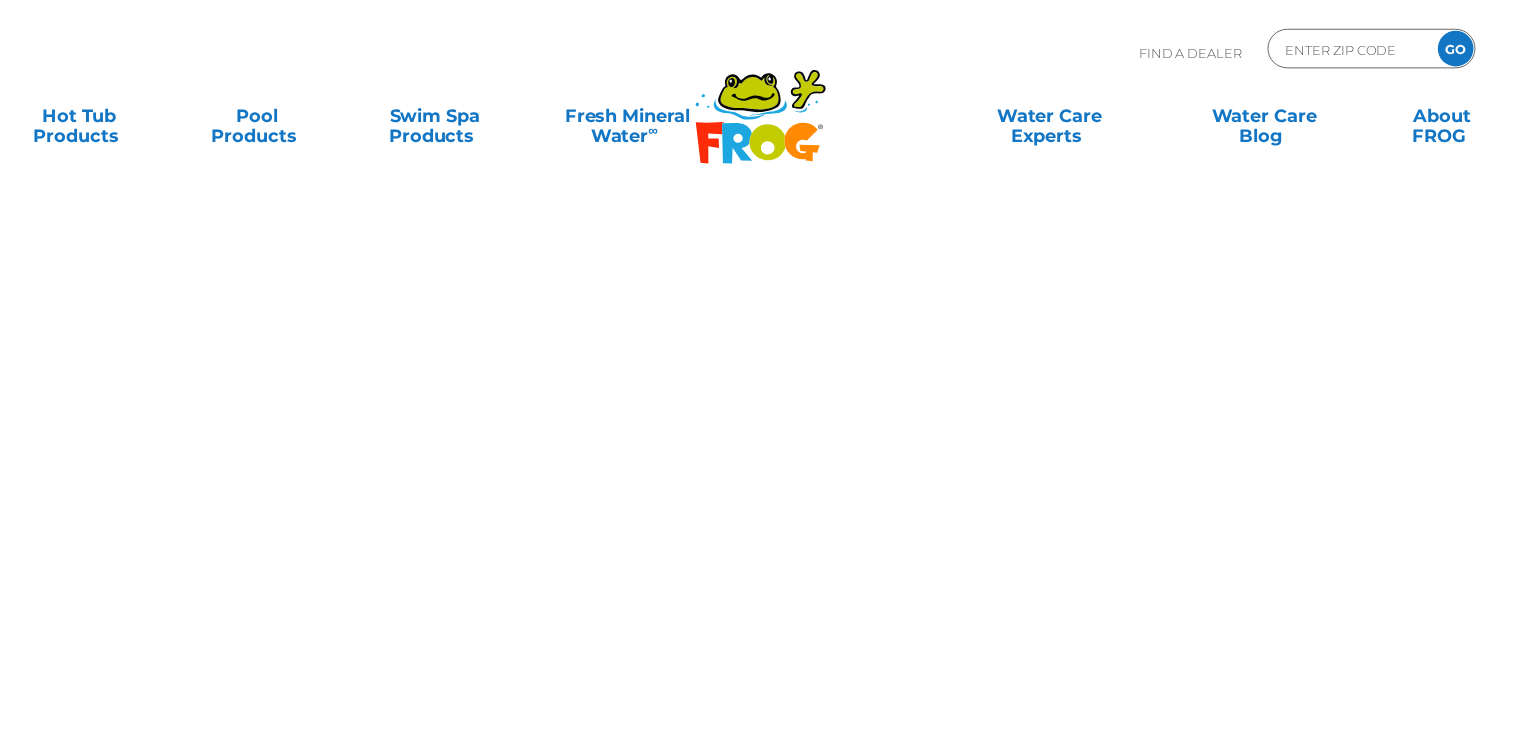 scroll, scrollTop: 0, scrollLeft: 0, axis: both 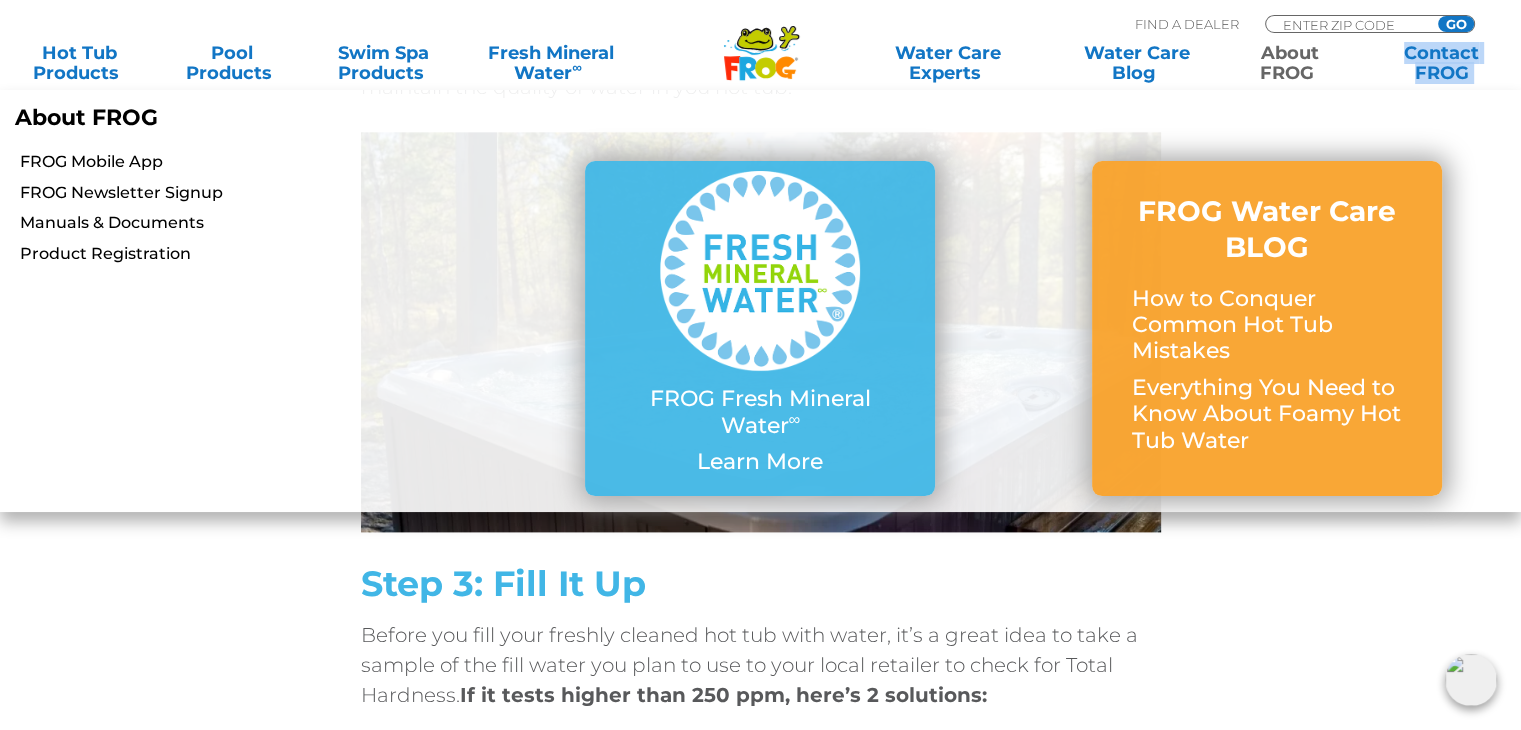 drag, startPoint x: 768, startPoint y: 128, endPoint x: 1119, endPoint y: 546, distance: 545.8251 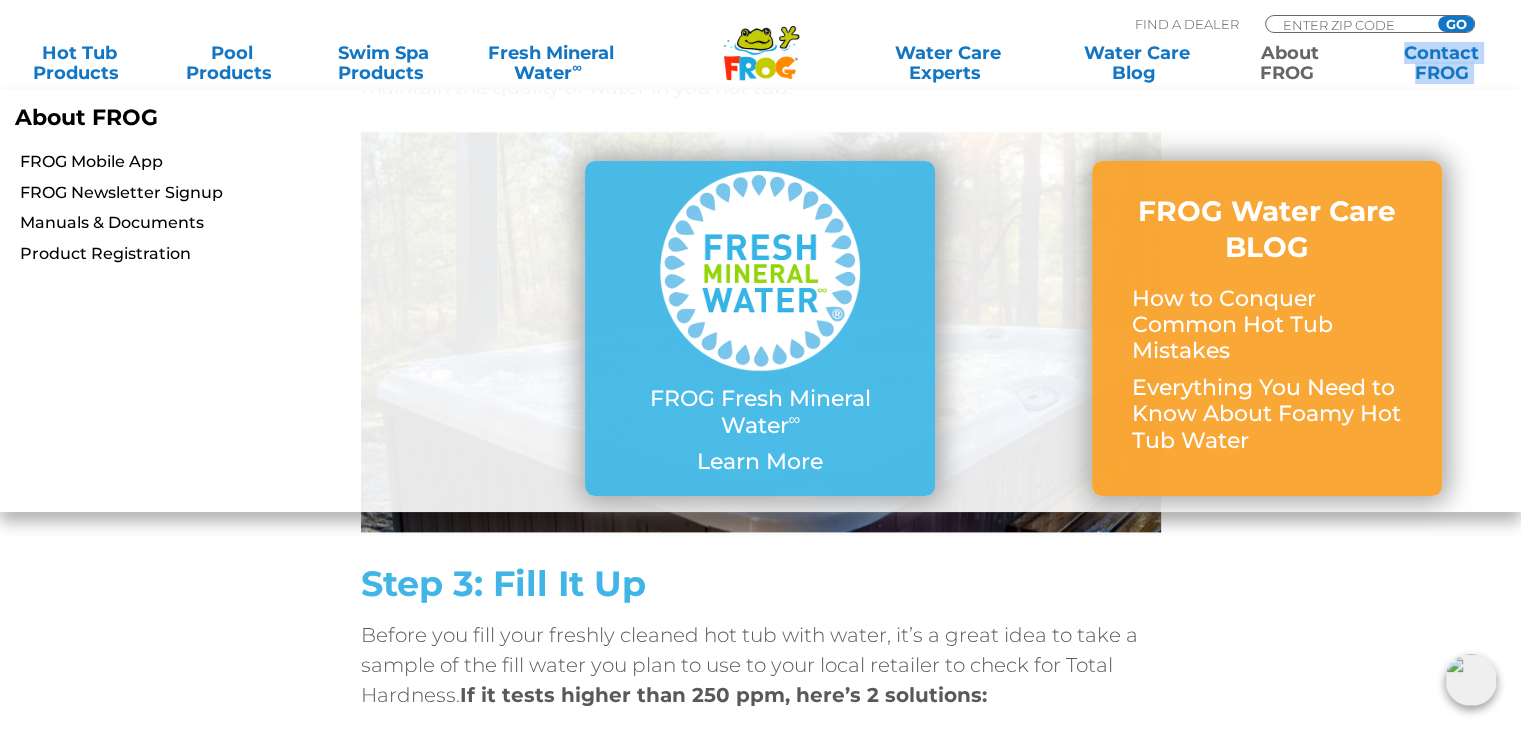 click on ".st130{clip-path:url(#SVGID_2_);fill-rule:evenodd;clip-rule:evenodd;fill:#C3CC00;}
.st131{clip-path:url(#SVGID_2_);fill-rule:evenodd;clip-rule:evenodd;fill:#070606;}
.st132{clip-path:url(#SVGID_2_);fill:#FE2B09;}
.st133{clip-path:url(#SVGID_2_);fill:#1DA7E0;}
.st134{clip-path:url(#SVGID_2_);fill:#C3CC00;}
.st135{clip-path:url(#SVGID_2_);fill:#FF8900;}
.st136{clip-path:url(#SVGID_2_);fill-rule:evenodd;clip-rule:evenodd;fill:#1DA7E0;}
.st137{clip-path:url(#SVGID_2_);fill:#4D4D4D;}
.st138{clip-path:url(#SVGID_2_);fill-rule:evenodd;clip-rule:evenodd;fill:#FFFFFF;}
.st139{clip-path:url(#SVGID_2_);fill:#070606;}
Find A Dealer
ENTER ZIP CODE GO" at bounding box center [760, 3893] 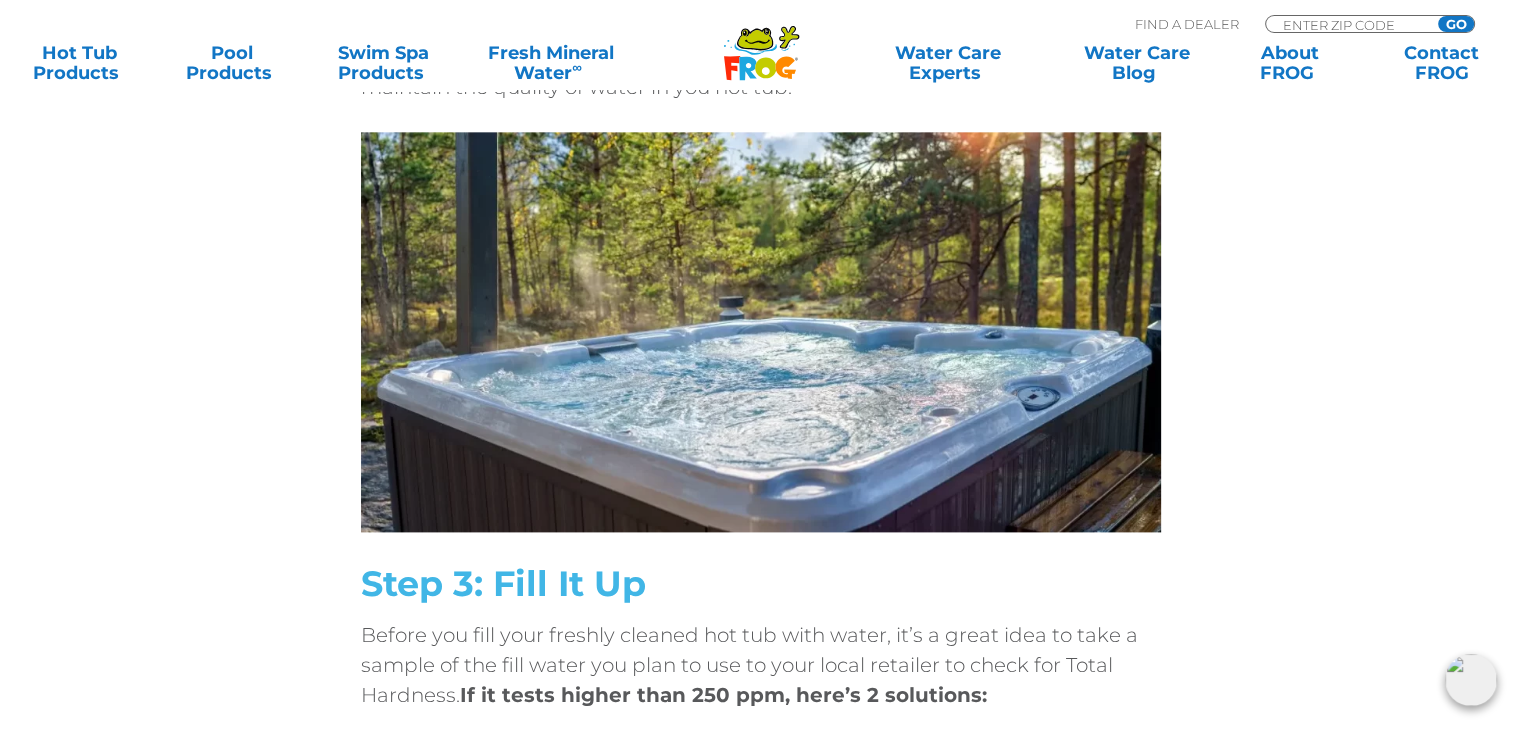 click on "Before you fill your freshly cleaned hot tub with water, it’s a great idea to take a sample of the fill water you plan to use to your local retailer to check for Total Hardness.  If it tests higher than 250 ppm, here’s 2 solutions:" at bounding box center [761, 665] 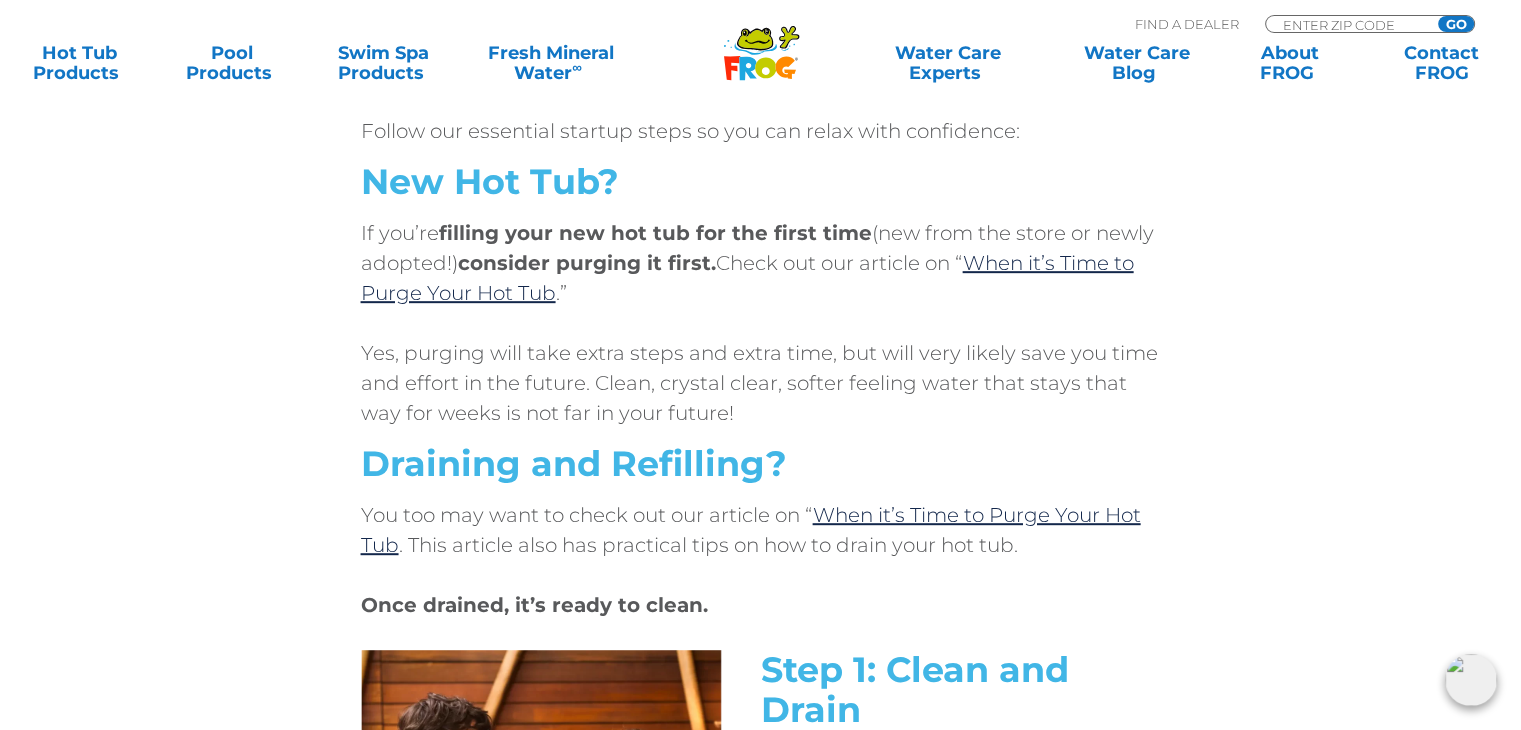 scroll, scrollTop: 1369, scrollLeft: 0, axis: vertical 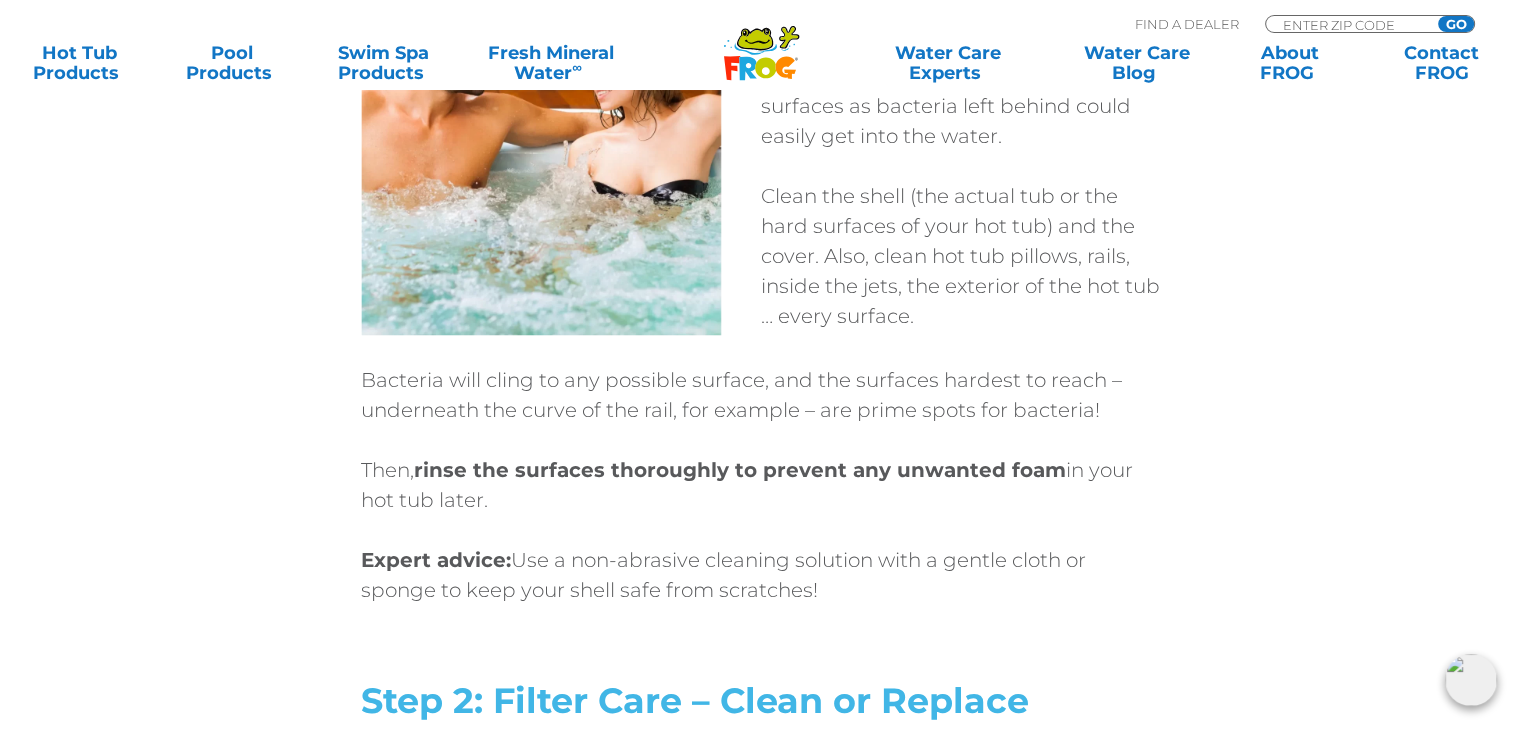 drag, startPoint x: 764, startPoint y: 260, endPoint x: 1058, endPoint y: 604, distance: 452.5174 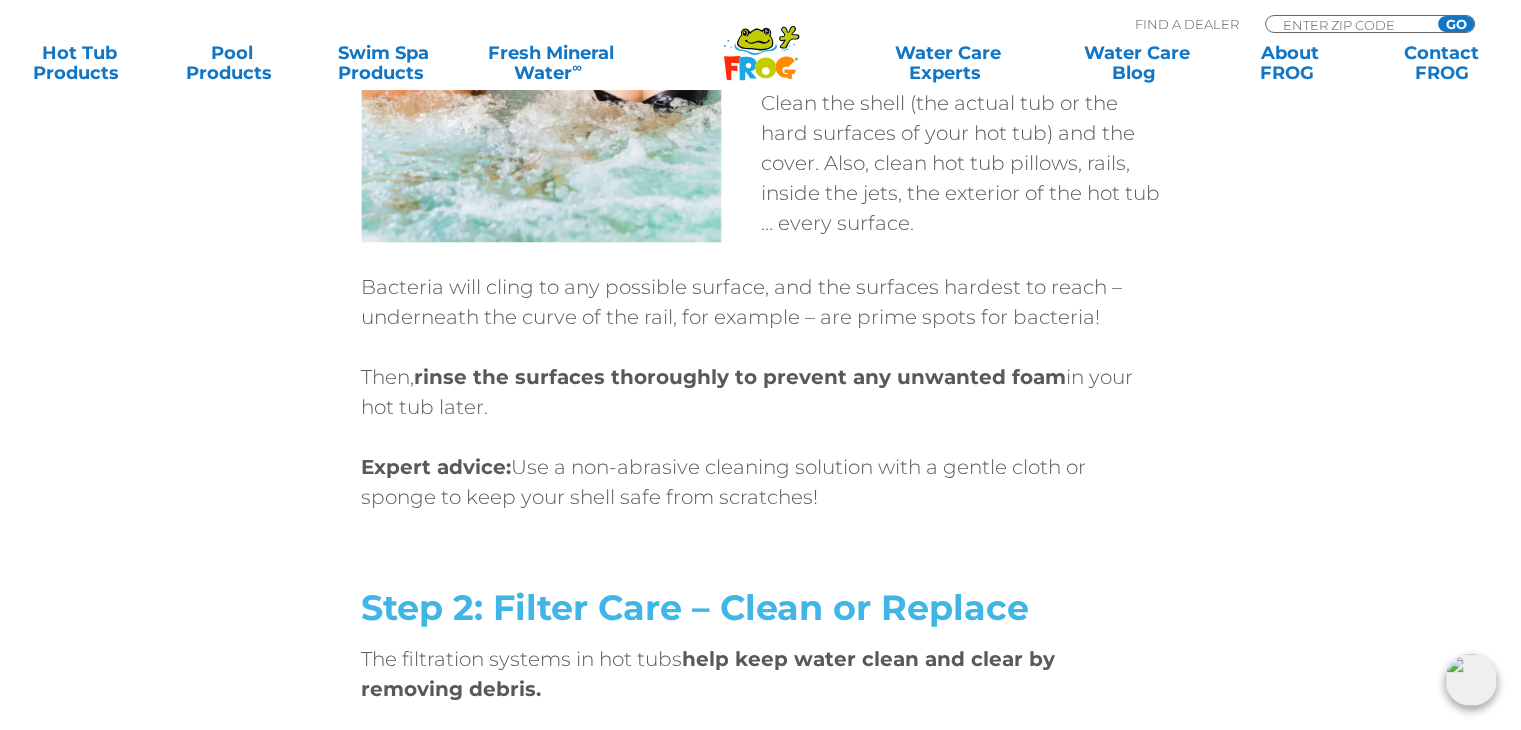 scroll, scrollTop: 1884, scrollLeft: 0, axis: vertical 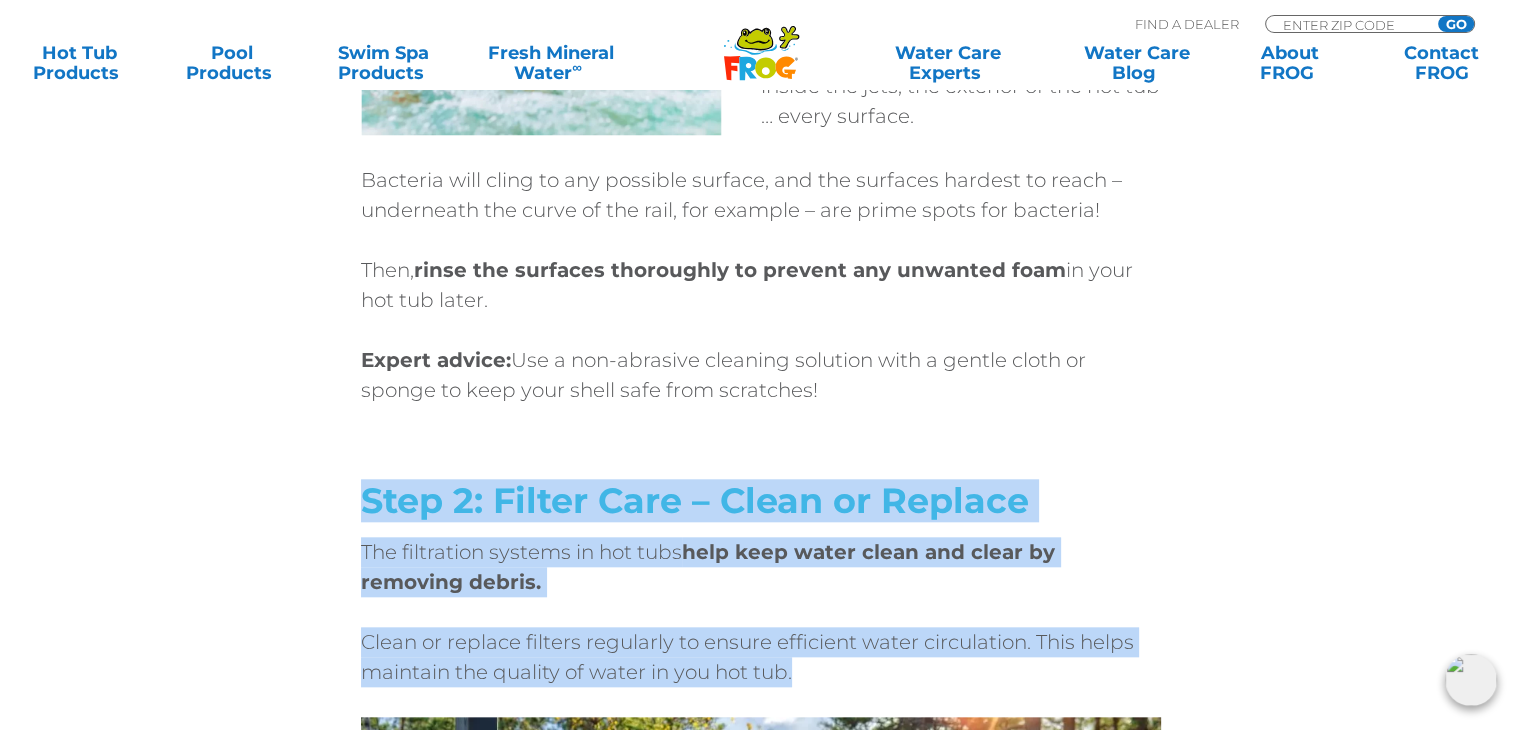 drag, startPoint x: 364, startPoint y: 493, endPoint x: 1165, endPoint y: 670, distance: 820.3231 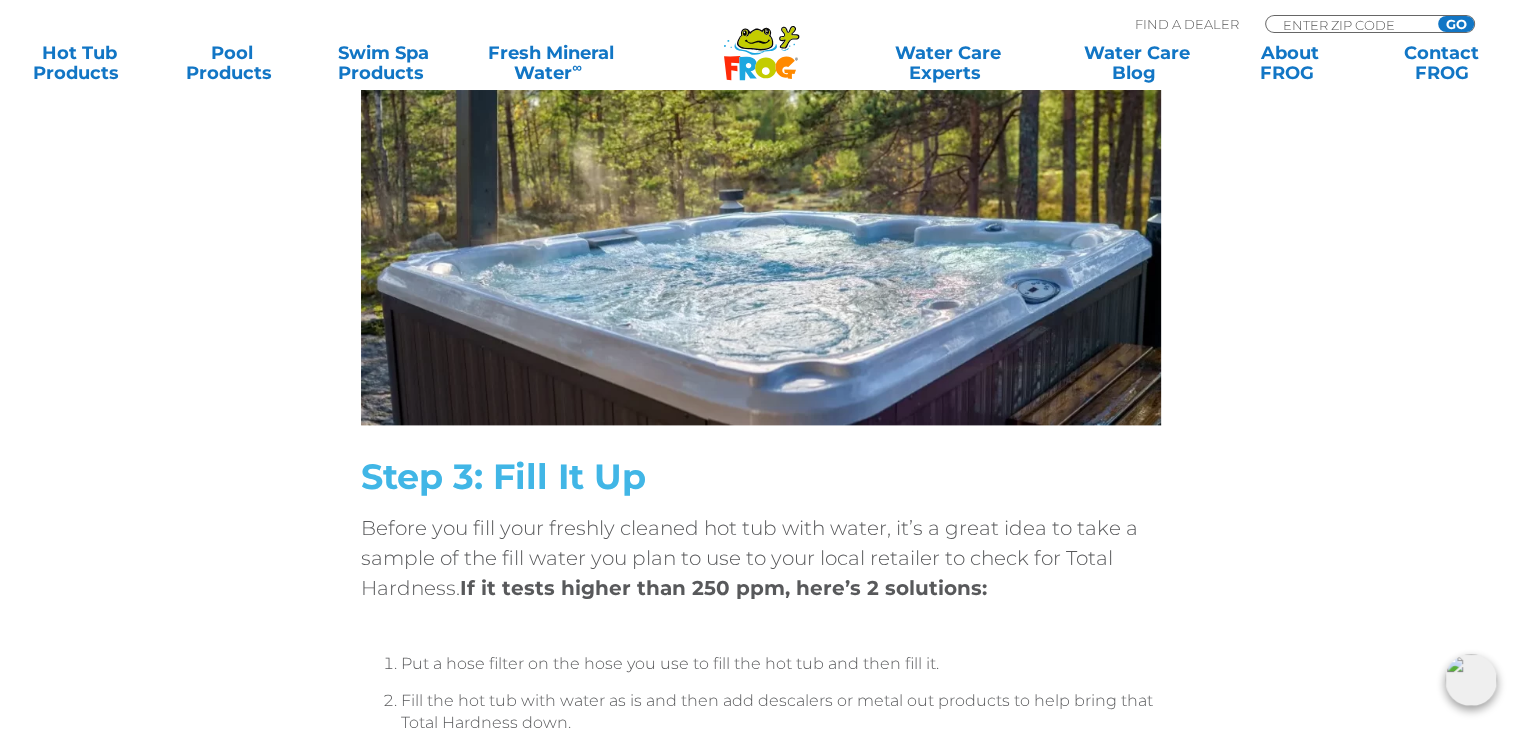 scroll, scrollTop: 2684, scrollLeft: 0, axis: vertical 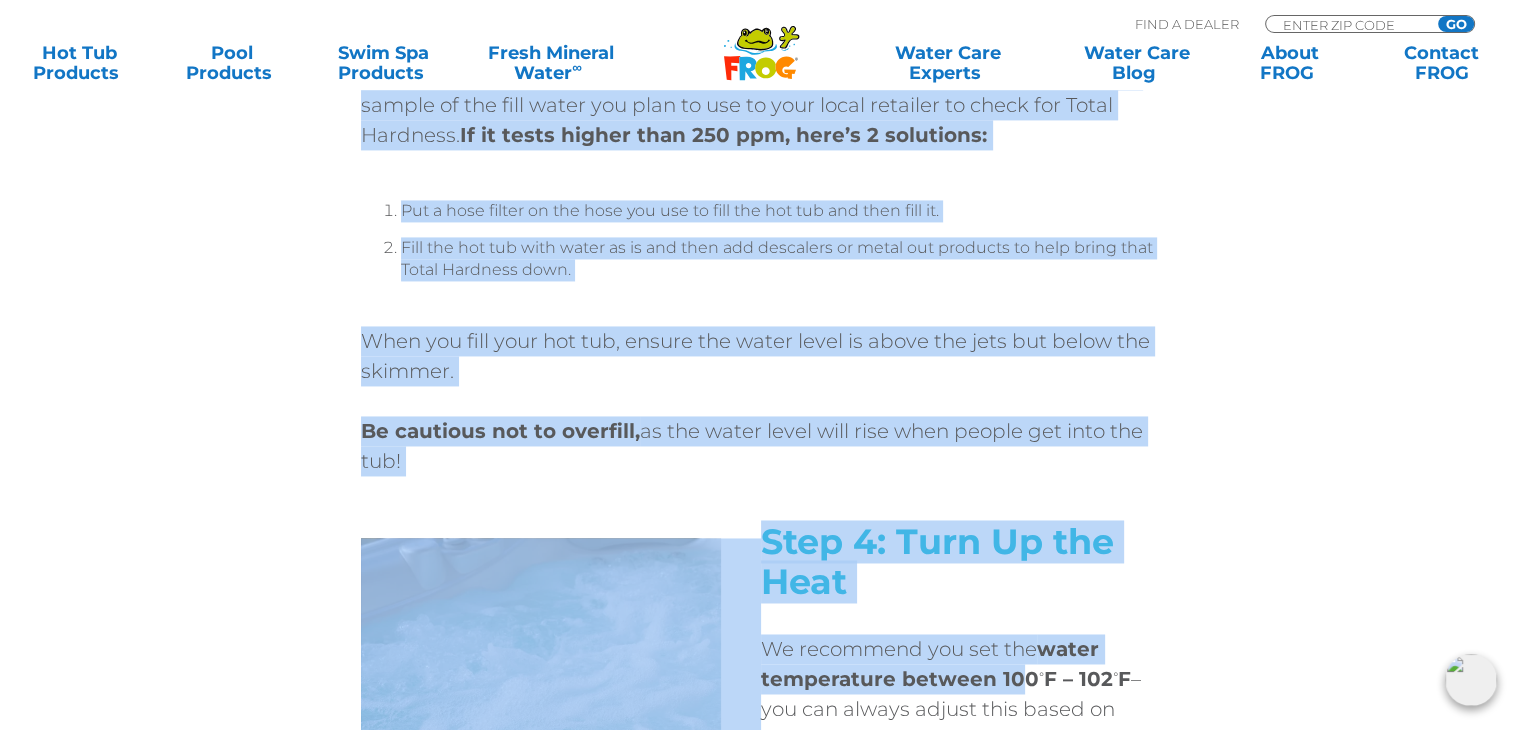 drag, startPoint x: 365, startPoint y: 359, endPoint x: 1026, endPoint y: 487, distance: 673.2793 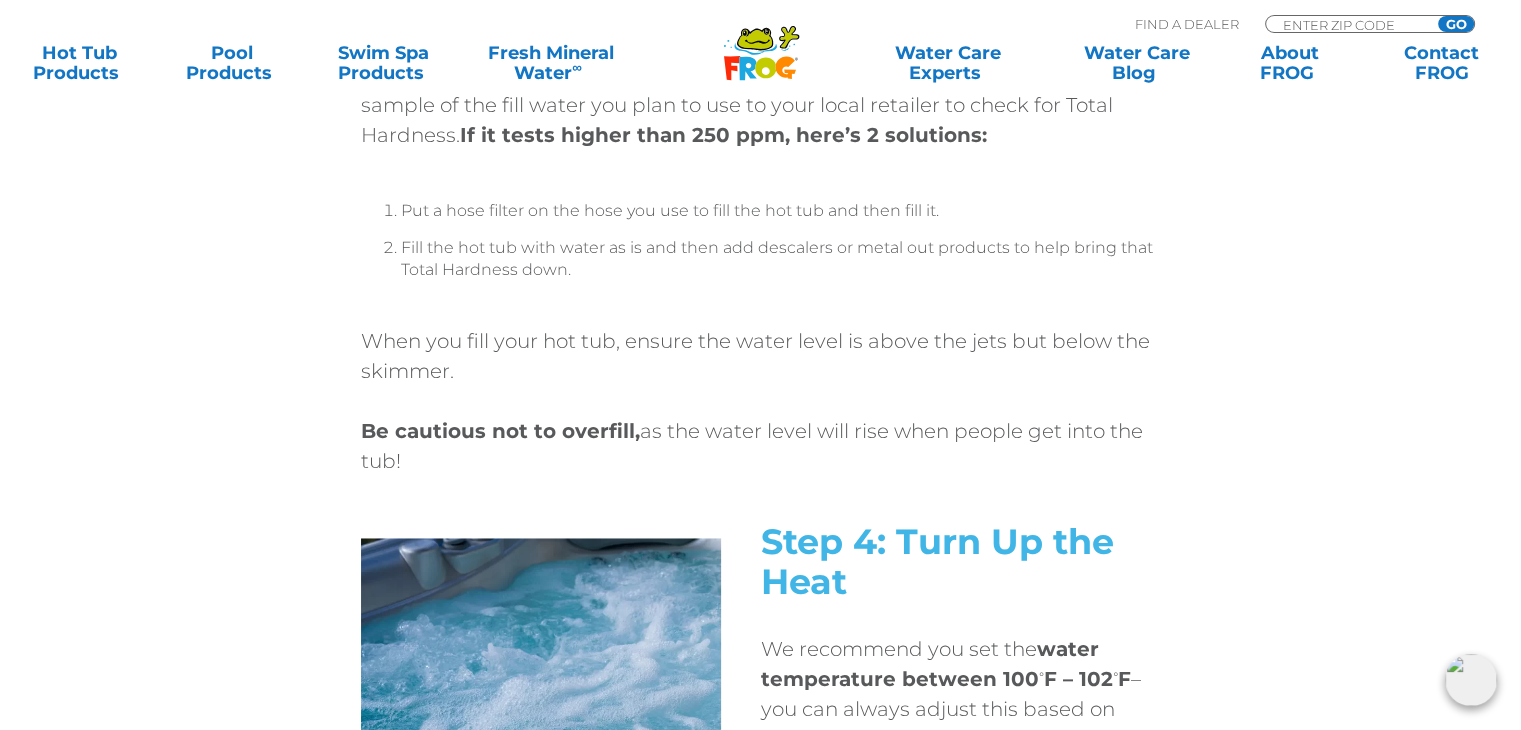 click on "Step 4: Turn Up the Heat
We recommend you set the  water temperature between 100 ◦  F – 102 ◦  F  – you can always adjust this based on your personal preference.
Heating times vary, but it typically takes a few hours to reach your desired soaking temperature." at bounding box center [761, 753] 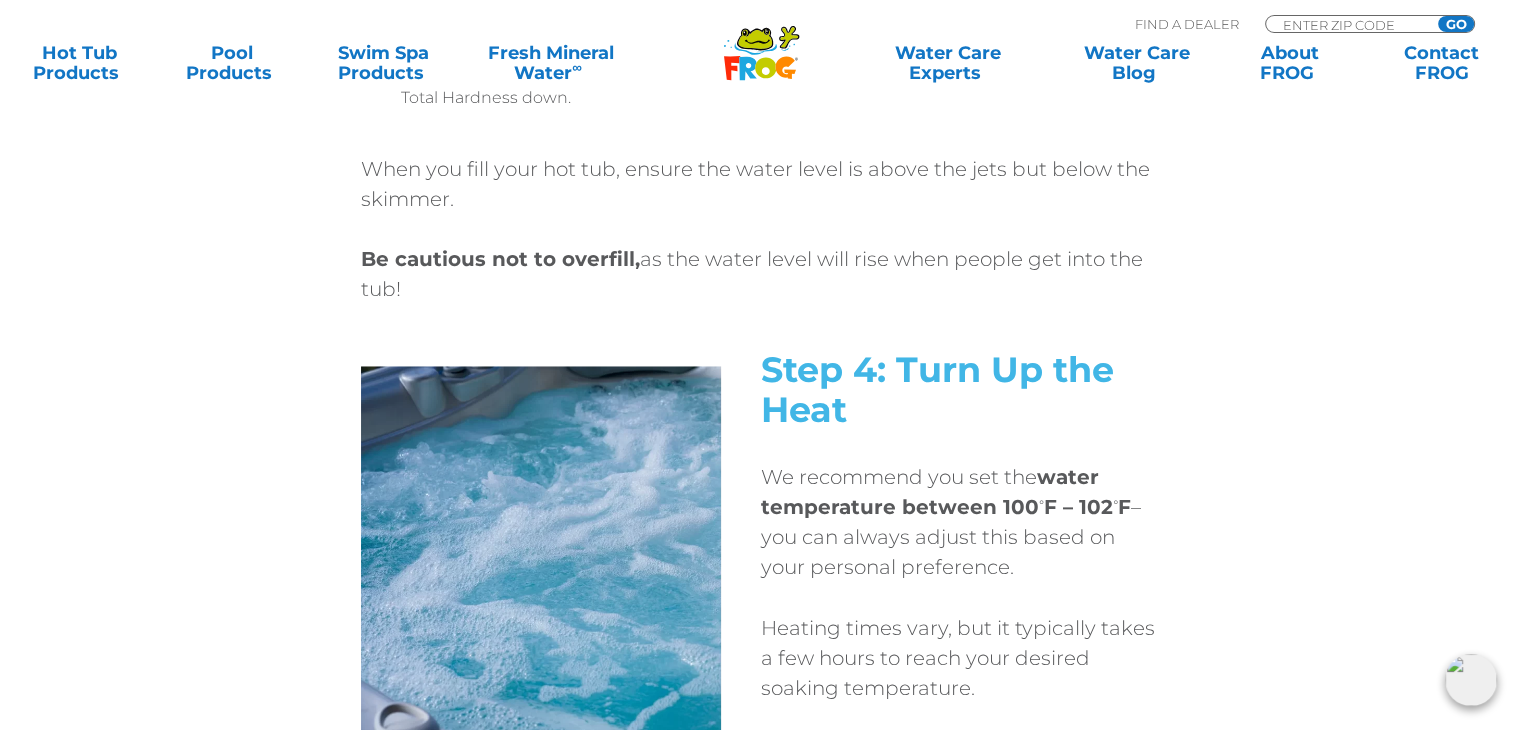 scroll, scrollTop: 3329, scrollLeft: 0, axis: vertical 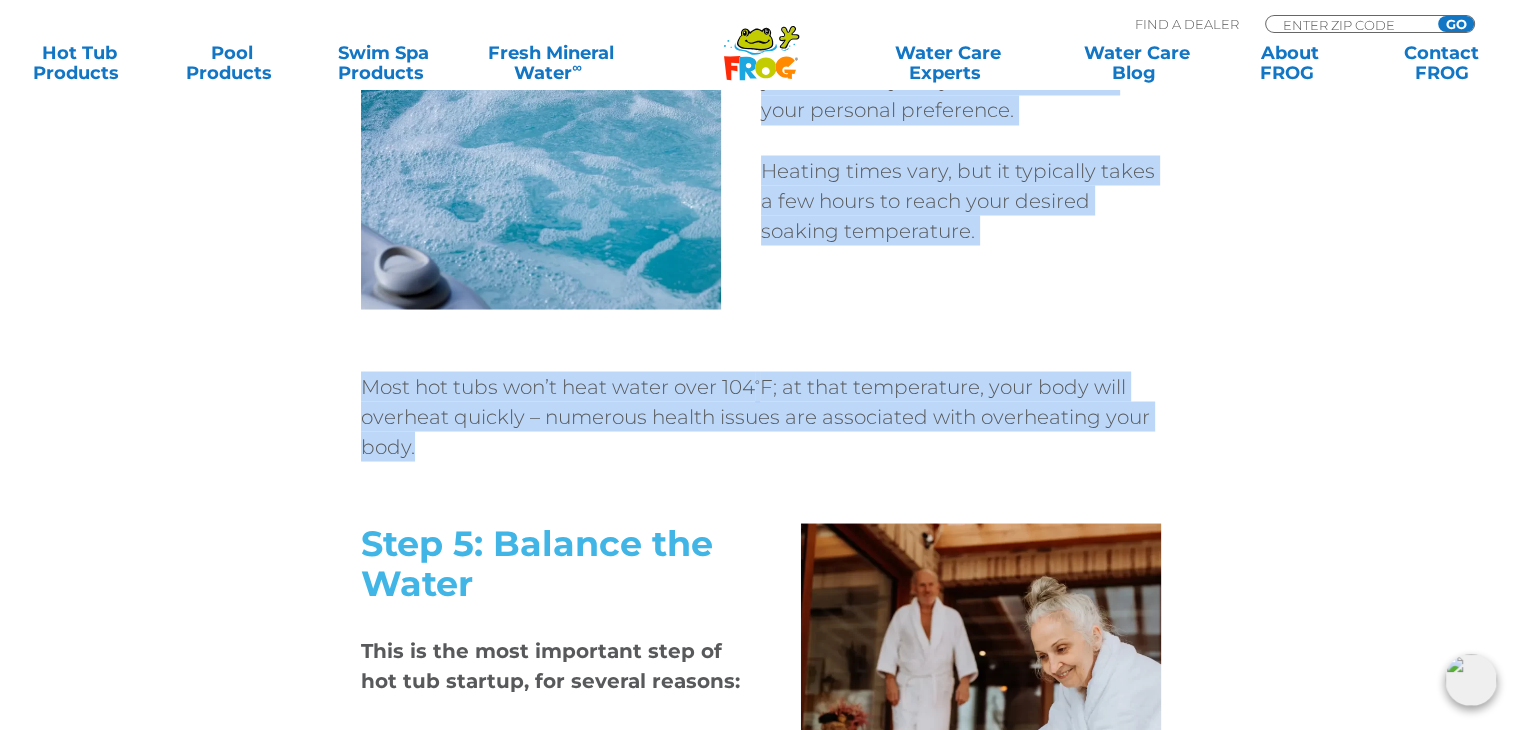 drag, startPoint x: 766, startPoint y: 240, endPoint x: 1171, endPoint y: 488, distance: 474.89893 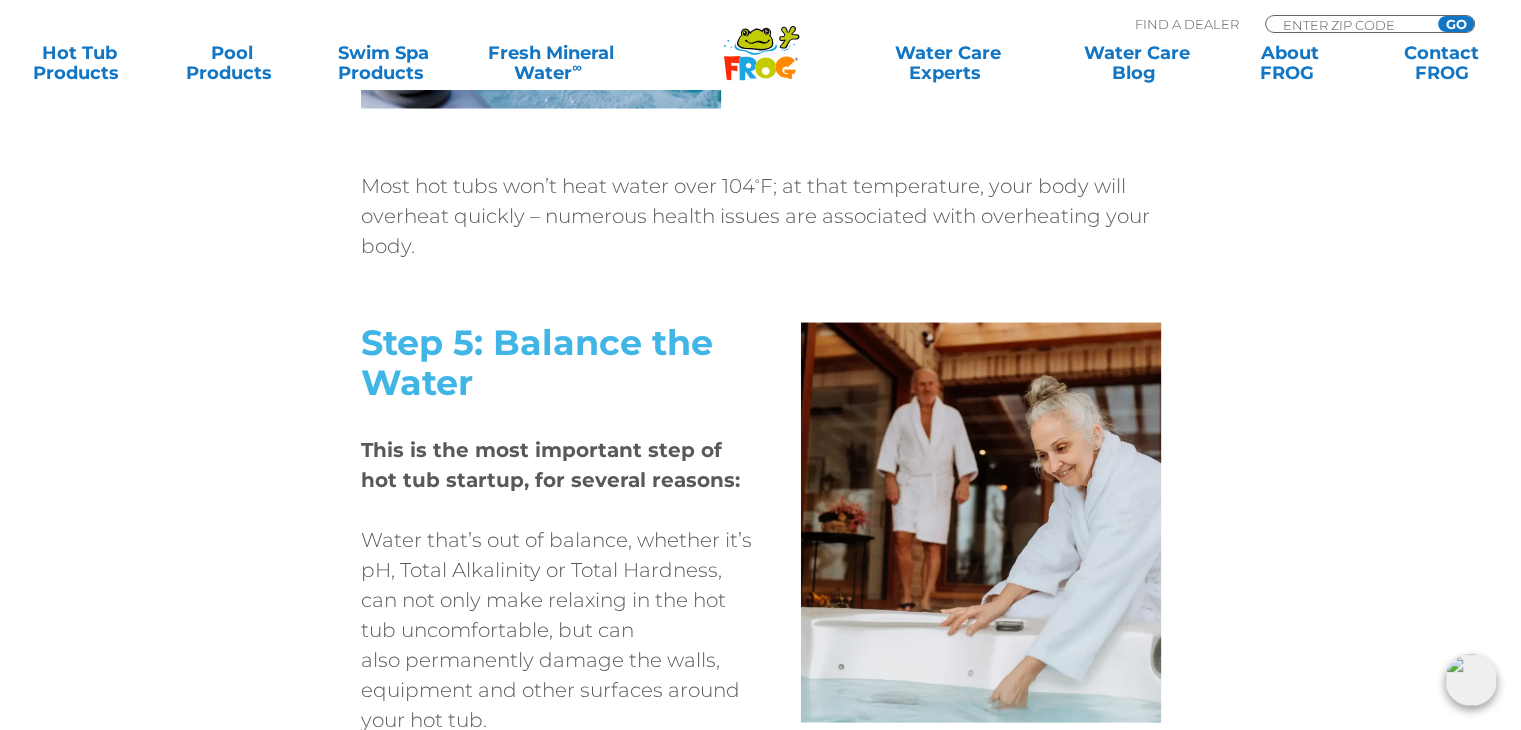 click on "Step 5: Balance the Water
This is the most important step of hot tub startup, for several reasons:
Water that’s out of balance, whether it’s pH, Total Alkalinity or Total Hardness, can not only make relaxing in the hot tub uncomfortable, but can also permanently damage the walls, equipment and other surfaces around your hot tub." at bounding box center (761, 544) 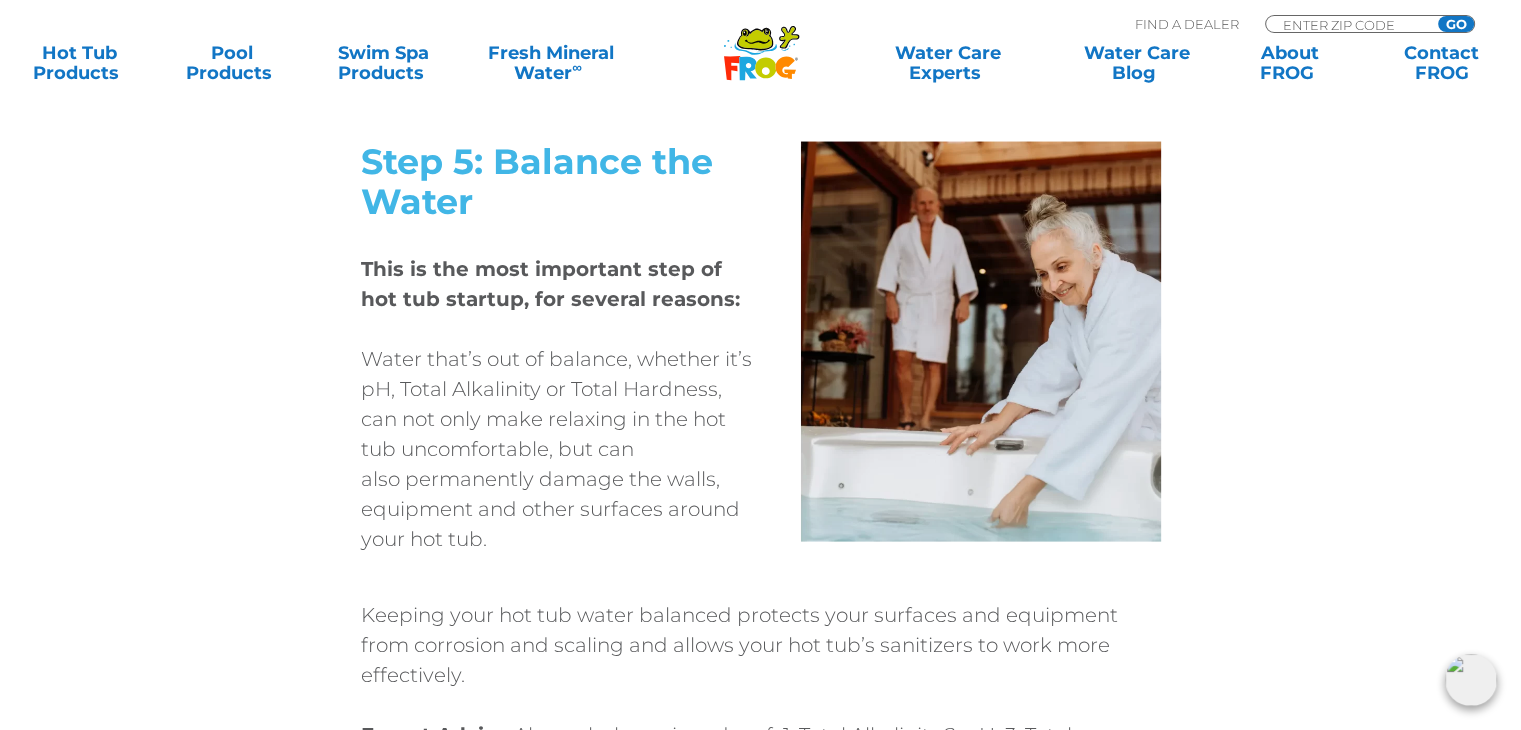 scroll, scrollTop: 4058, scrollLeft: 0, axis: vertical 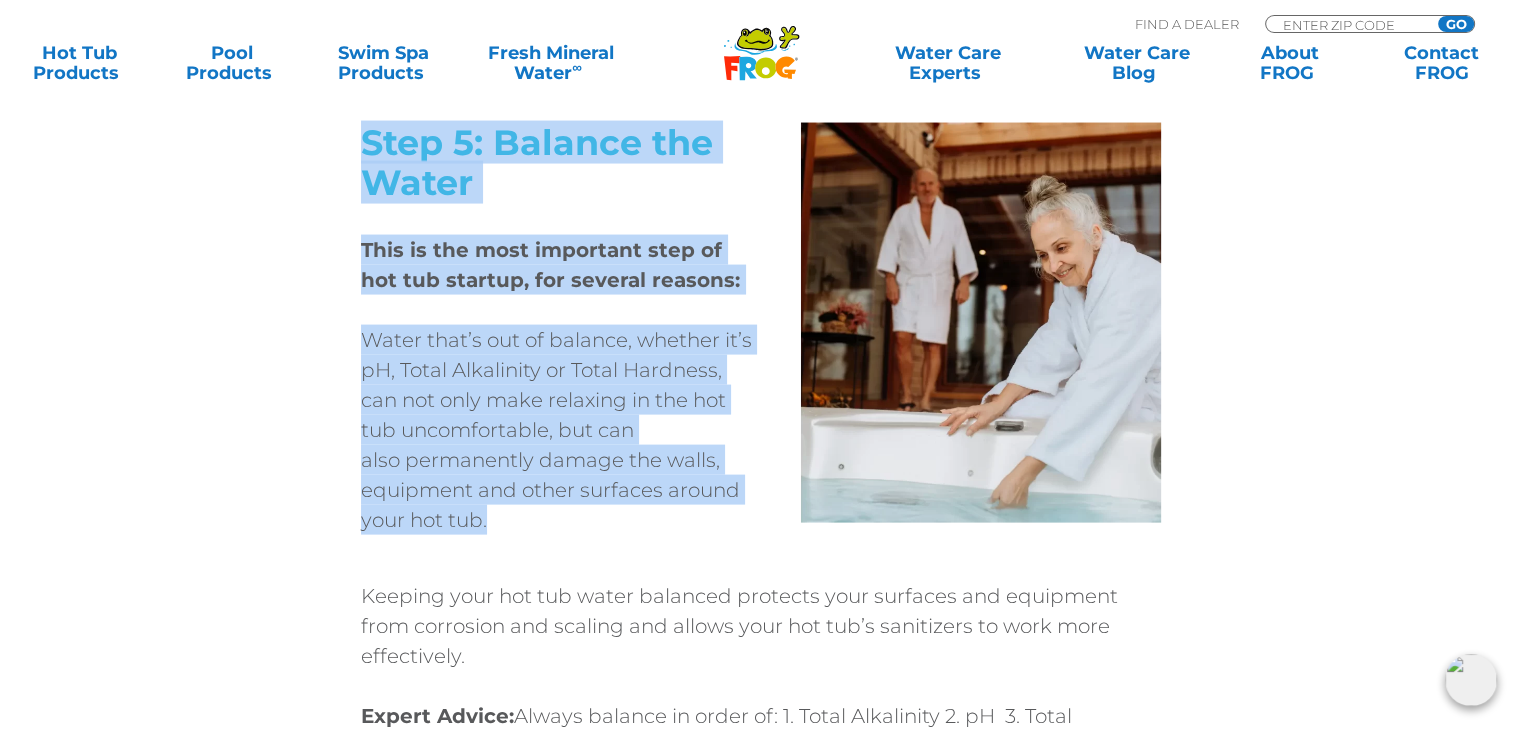 drag, startPoint x: 359, startPoint y: 130, endPoint x: 492, endPoint y: 546, distance: 436.74362 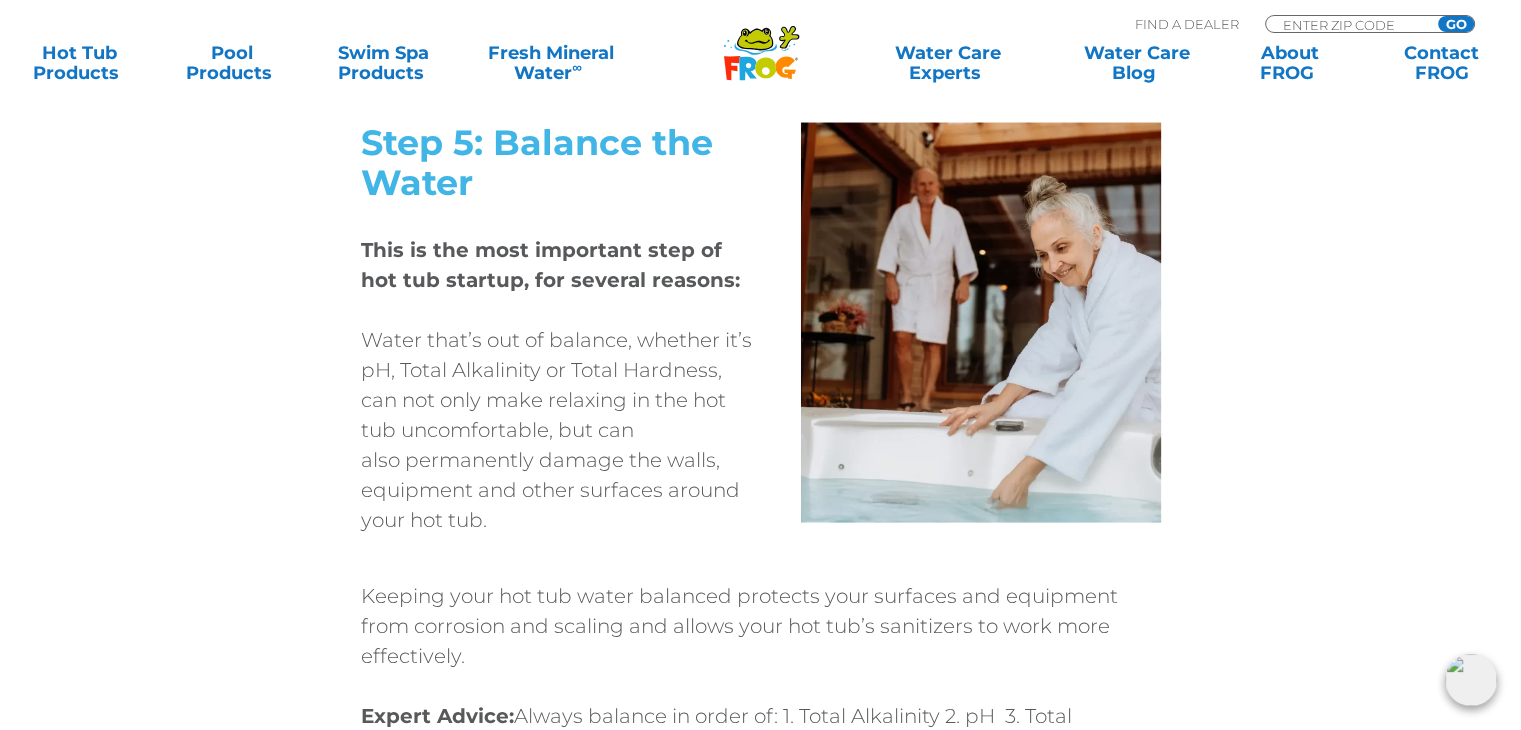 click on "Keeping your hot tub water balanced protects your surfaces and equipment from corrosion and scaling and allows your hot tub’s sanitizers to work more effectively.
Expert Advice:  Always balance in order of: 1. Total Alkalinity 2. pH  3. Total Hardness. Stick to this order and the process will be much smoother and easier.
Ideal Water Balance Levels
Total Alkalinity 80 – 120 ppm
Starting with Total Alkalinity first will make it simpler to balance the pH. If your Total Alkalinity tests low, add a Total Alkalinity increaser or TA Up.
If your Total Alkalinity tests high, add the same product that lowers pH – it’s usually called pH Decreaser or pH Down.
pH 7.2 – 7.6
Proceed to pH  only when  Total Alkalinity is between 80 – 120 ppm. pH is important to maintain clean, clear water that doesn’t attack surfaces or irritate skin.
Total Hardness 150 – 250 ppm
only when  pH is between 7.2 – 7.6." at bounding box center (761, 1768) 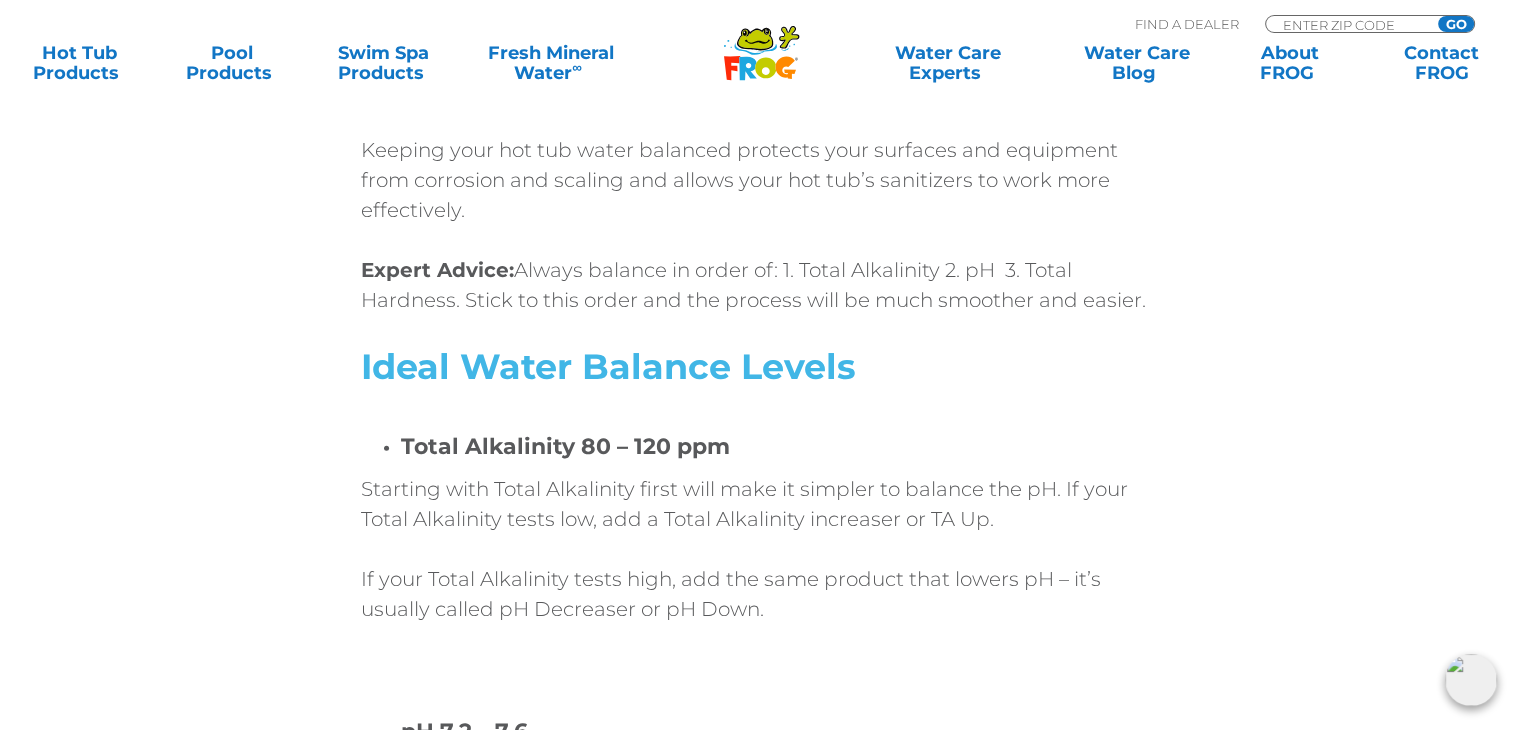 scroll, scrollTop: 4458, scrollLeft: 0, axis: vertical 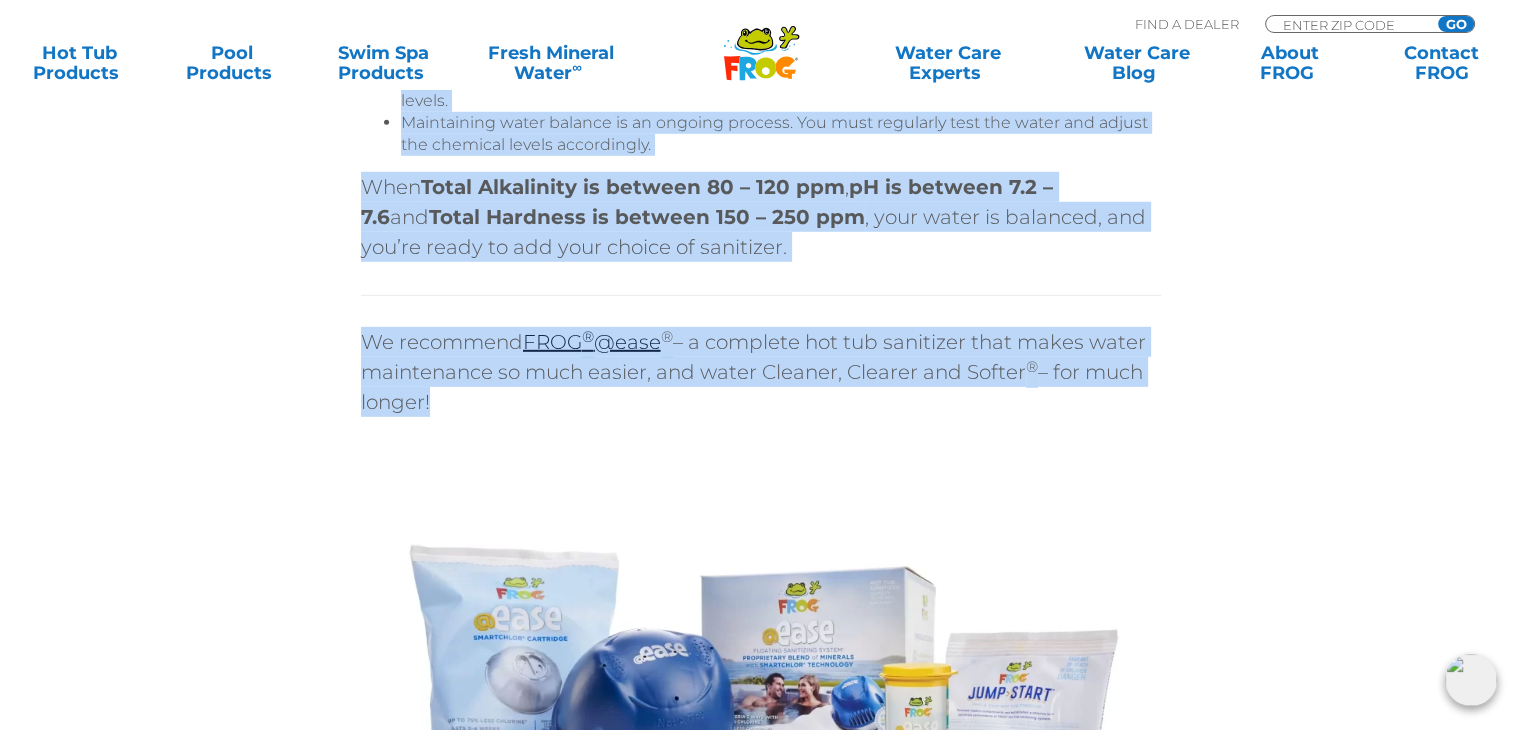 drag, startPoint x: 360, startPoint y: 190, endPoint x: 1193, endPoint y: 394, distance: 857.6159 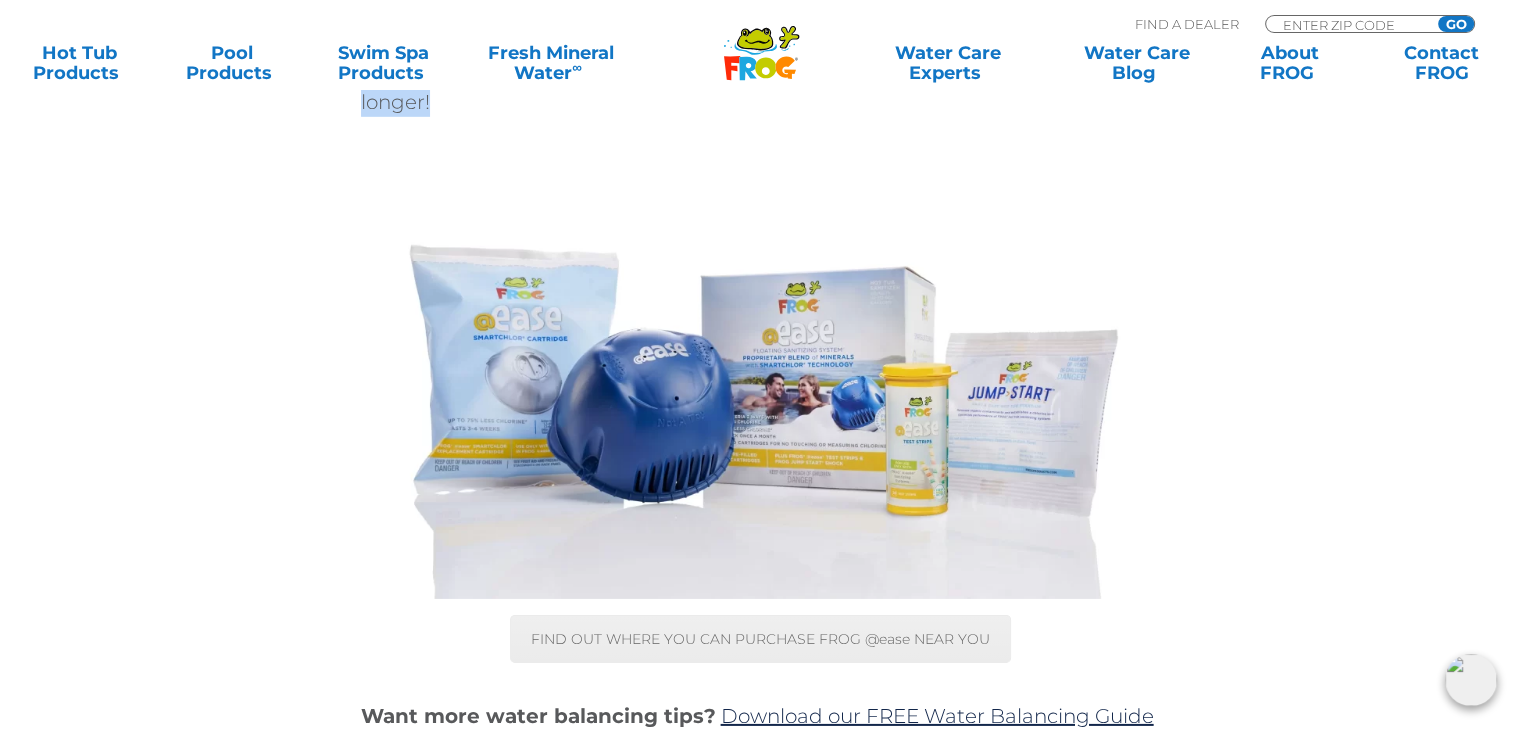 scroll, scrollTop: 5790, scrollLeft: 0, axis: vertical 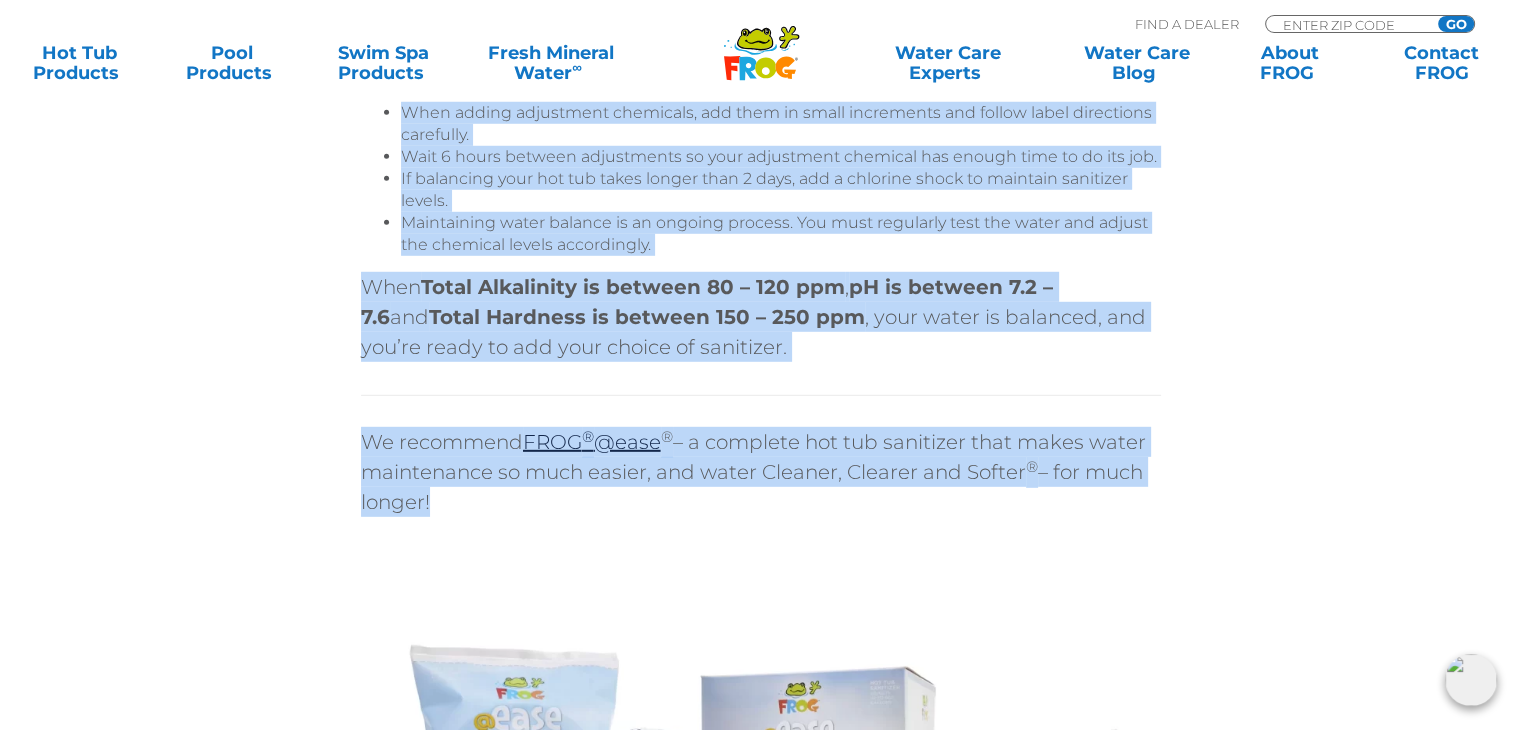 click on "Your Hot Tub Startup Guide: 6 Easy Steps
Facebook Twitter Email
Did you just drain your hot tub?
Or are you starting it up for the first time? You’re in the right place!
Follow our essential startup steps so you can relax with confidence:
New Hot Tub?
If you’re  filling your new hot tub for the first time  (new from the store or newly adopted!)  consider purging it first.  Check out our article on “ When it’s Time to Purge Your Hot Tub .”
Yes, purging will take extra steps and extra time, but will very likely save you time and effort in the future. Clean, crystal clear, softer feeling water that stays that way for weeks is not far in your future!
Draining and Refilling?
You too may want to check out our article on “ When it’s Time to Purge Your Hot Tub
Once drained, it’s ready to clean." at bounding box center [760, -14] 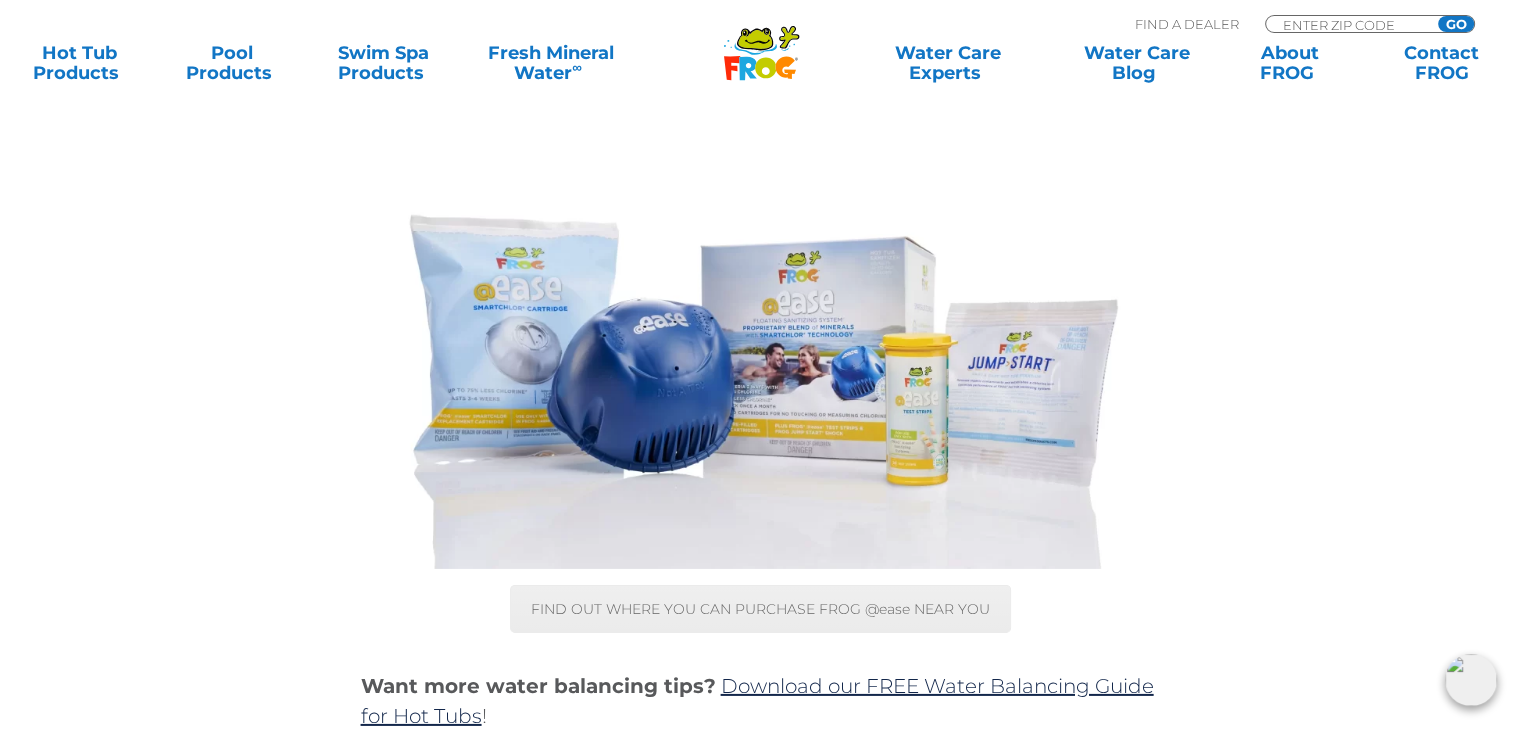 scroll, scrollTop: 6690, scrollLeft: 0, axis: vertical 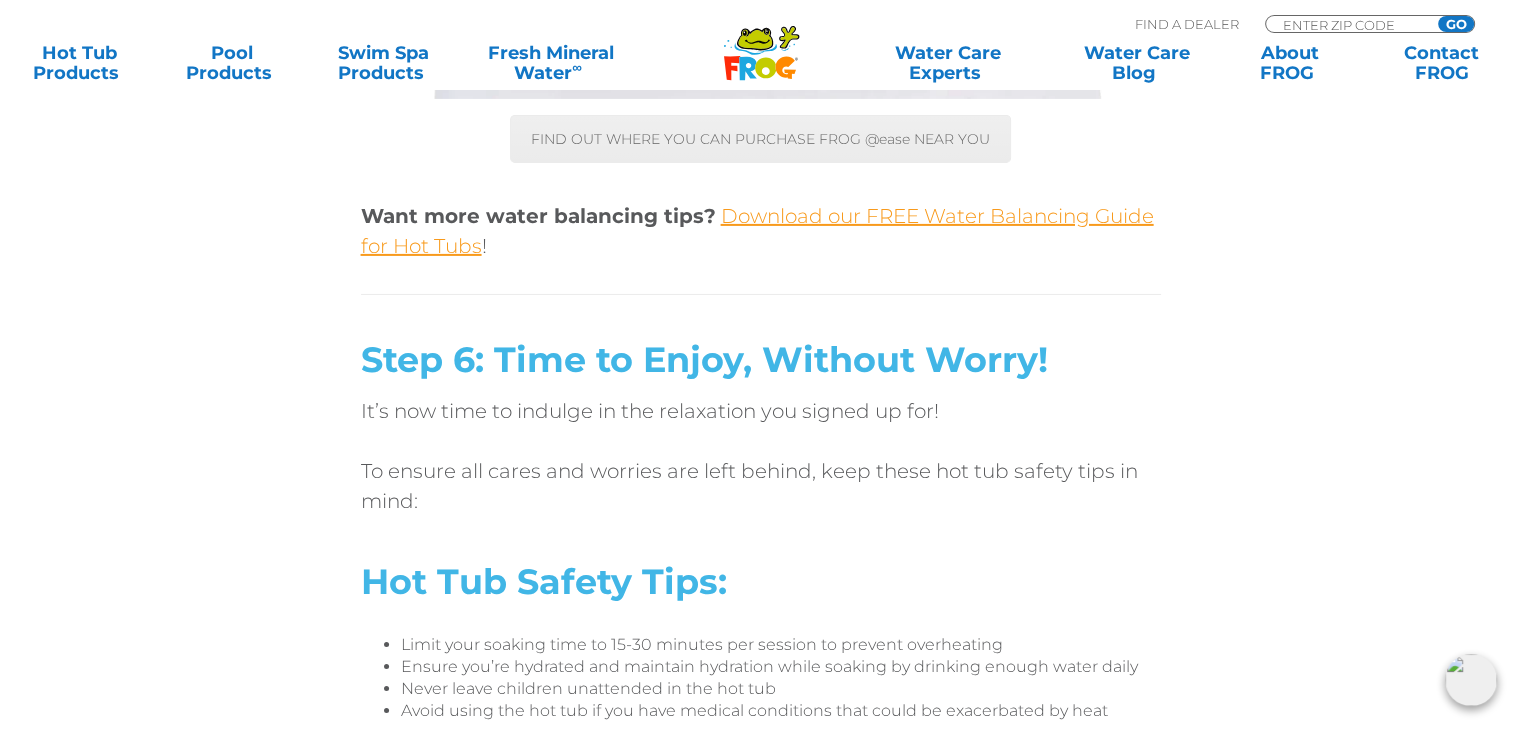 click on "Download our FREE Water Balancing Guide for Hot Tubs" at bounding box center [757, 231] 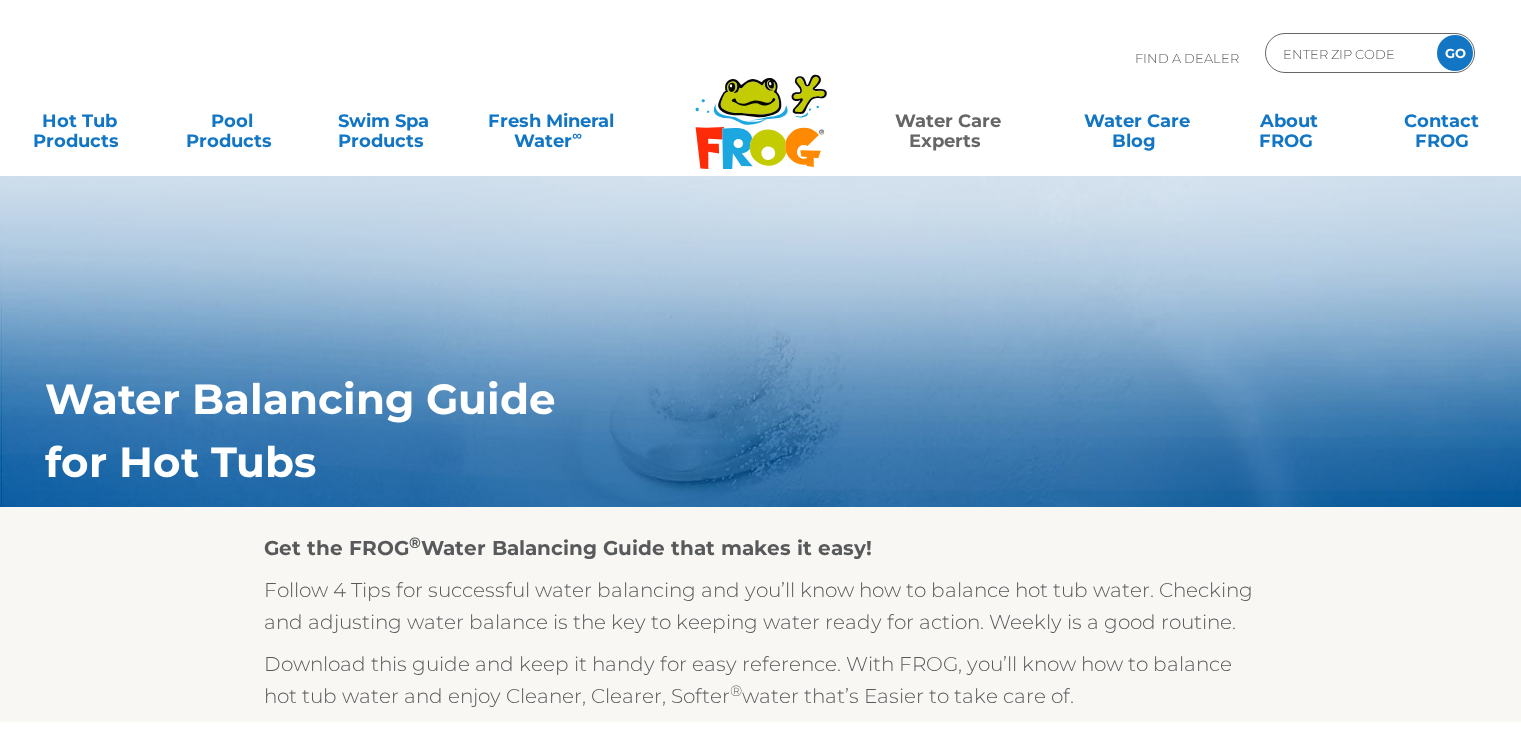 scroll, scrollTop: 0, scrollLeft: 0, axis: both 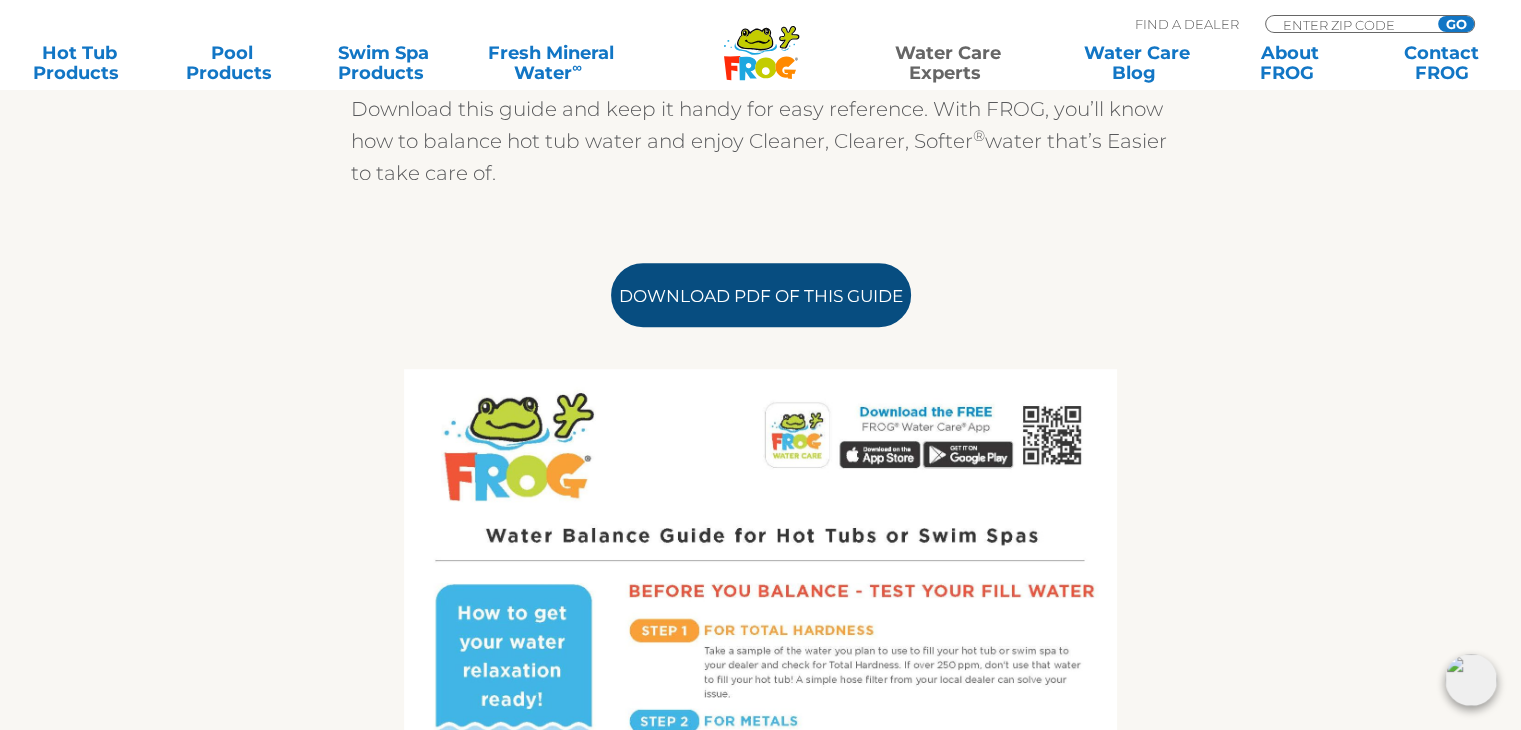 click on "Download PDF of this Guide" at bounding box center (761, 295) 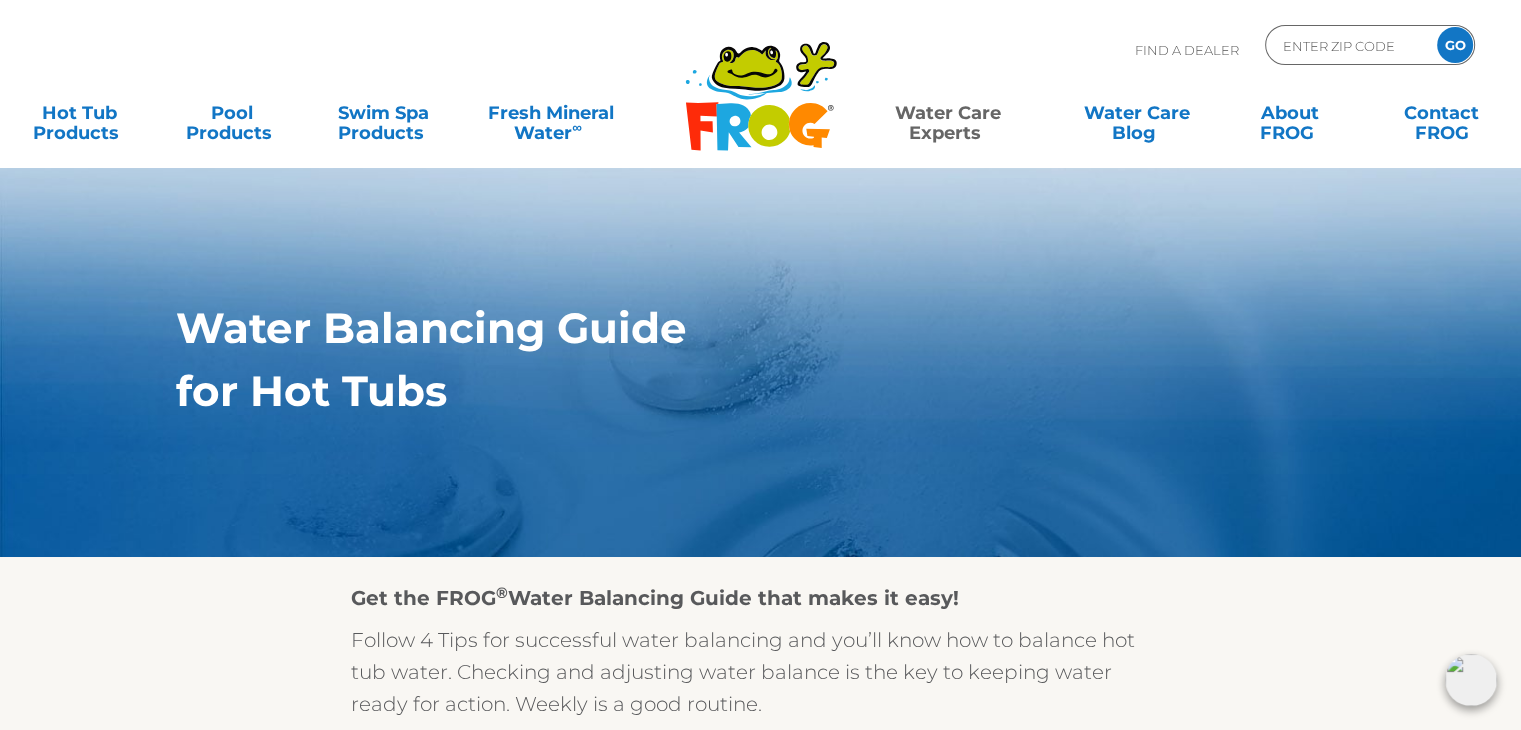 scroll, scrollTop: 0, scrollLeft: 0, axis: both 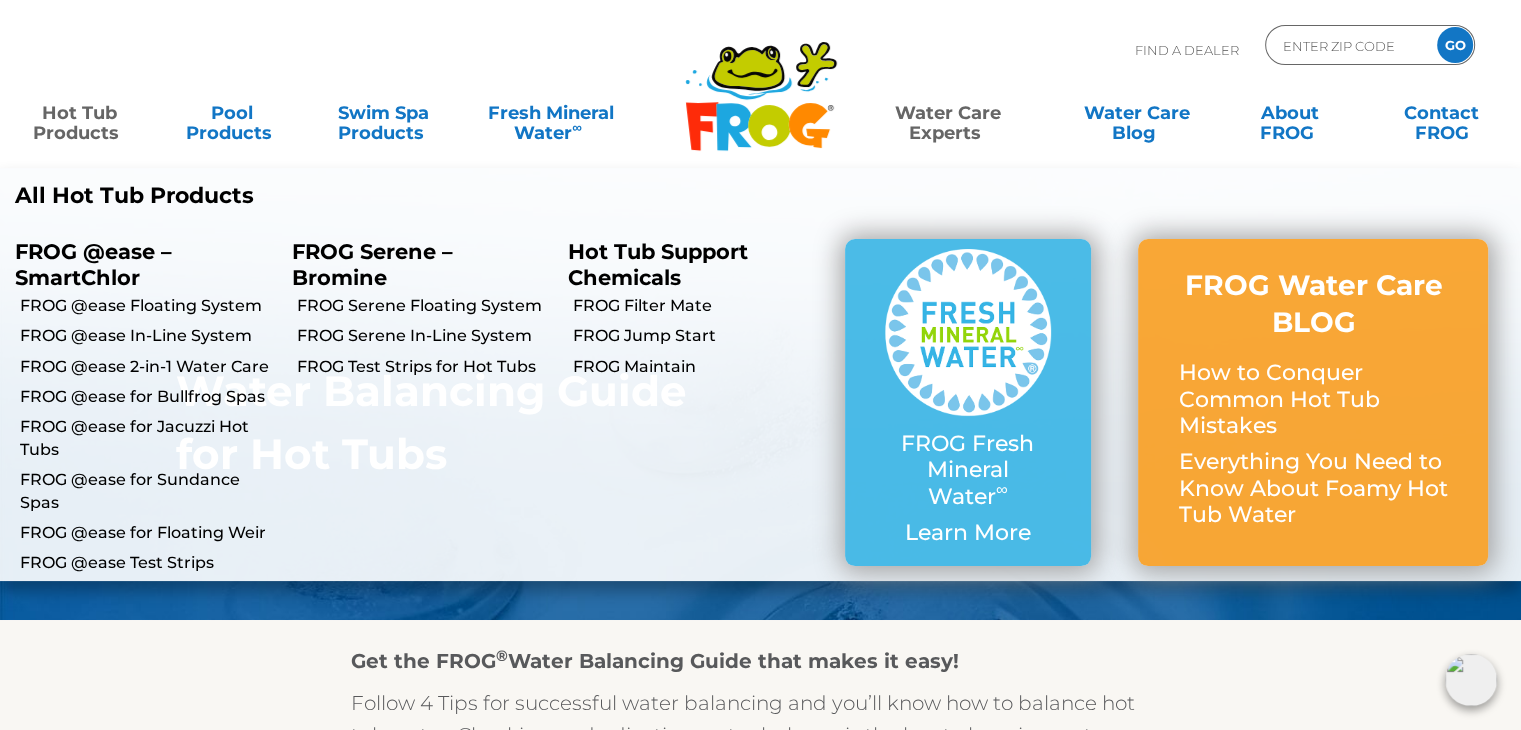 click on "Hot Tub  Products" at bounding box center [79, 113] 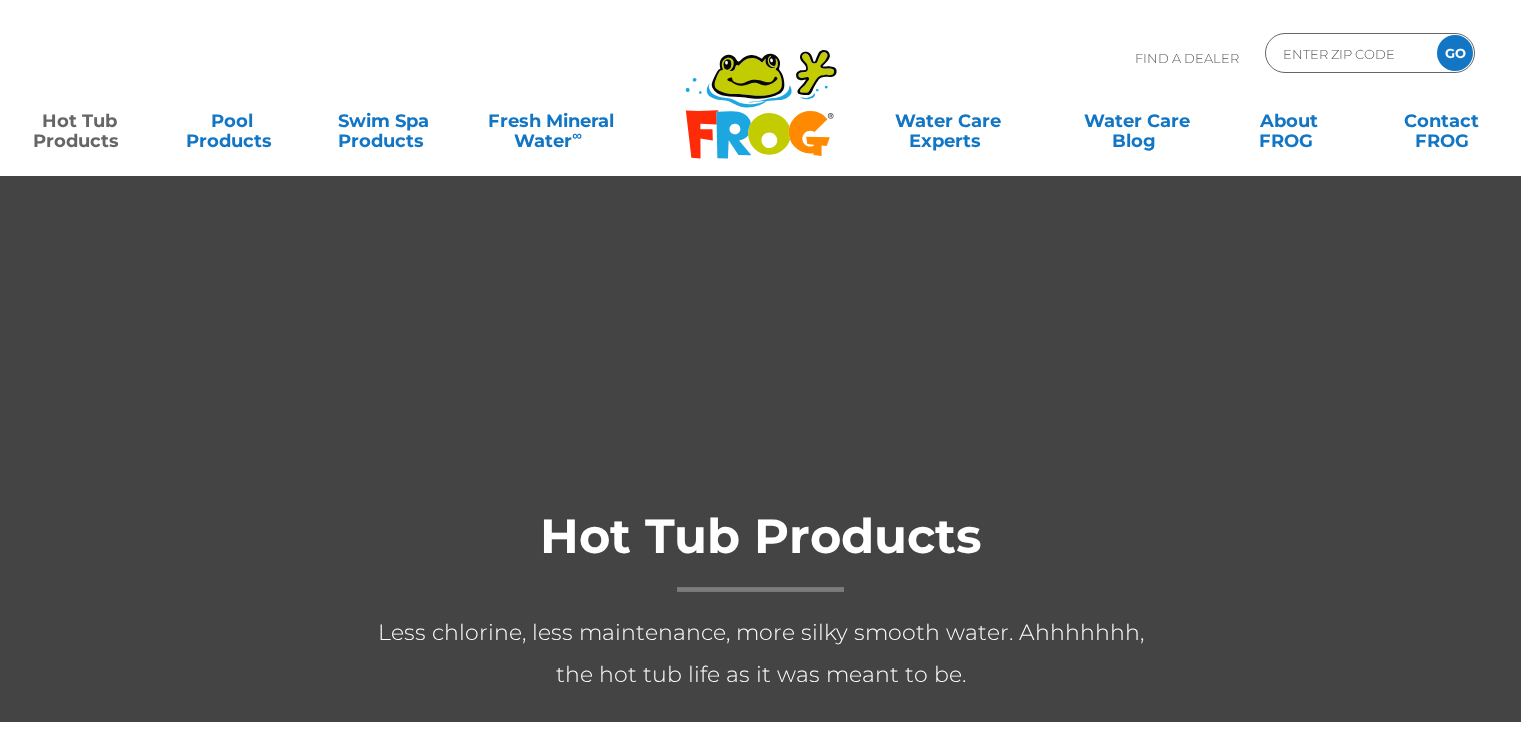 scroll, scrollTop: 0, scrollLeft: 0, axis: both 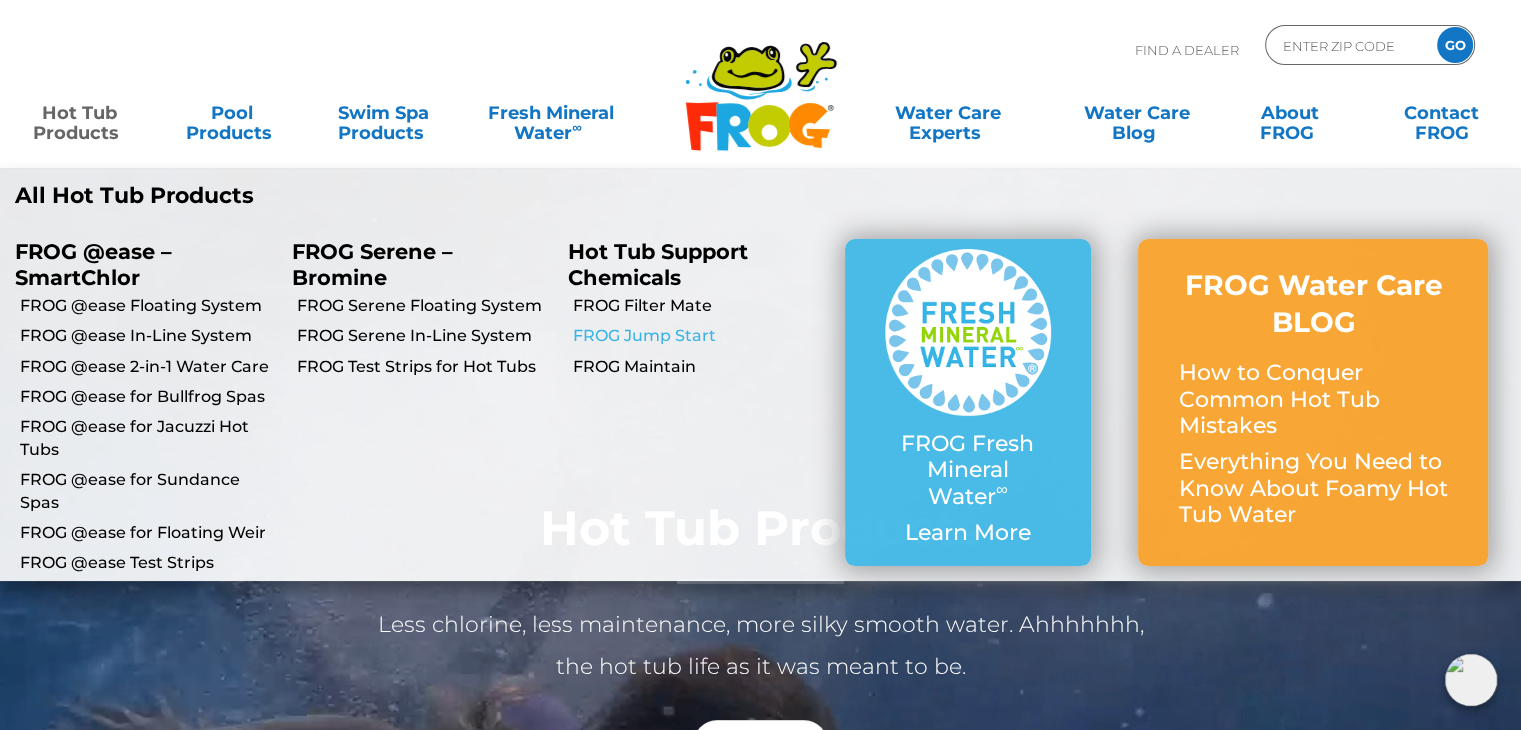 click on "FROG Jump Start" at bounding box center (701, 336) 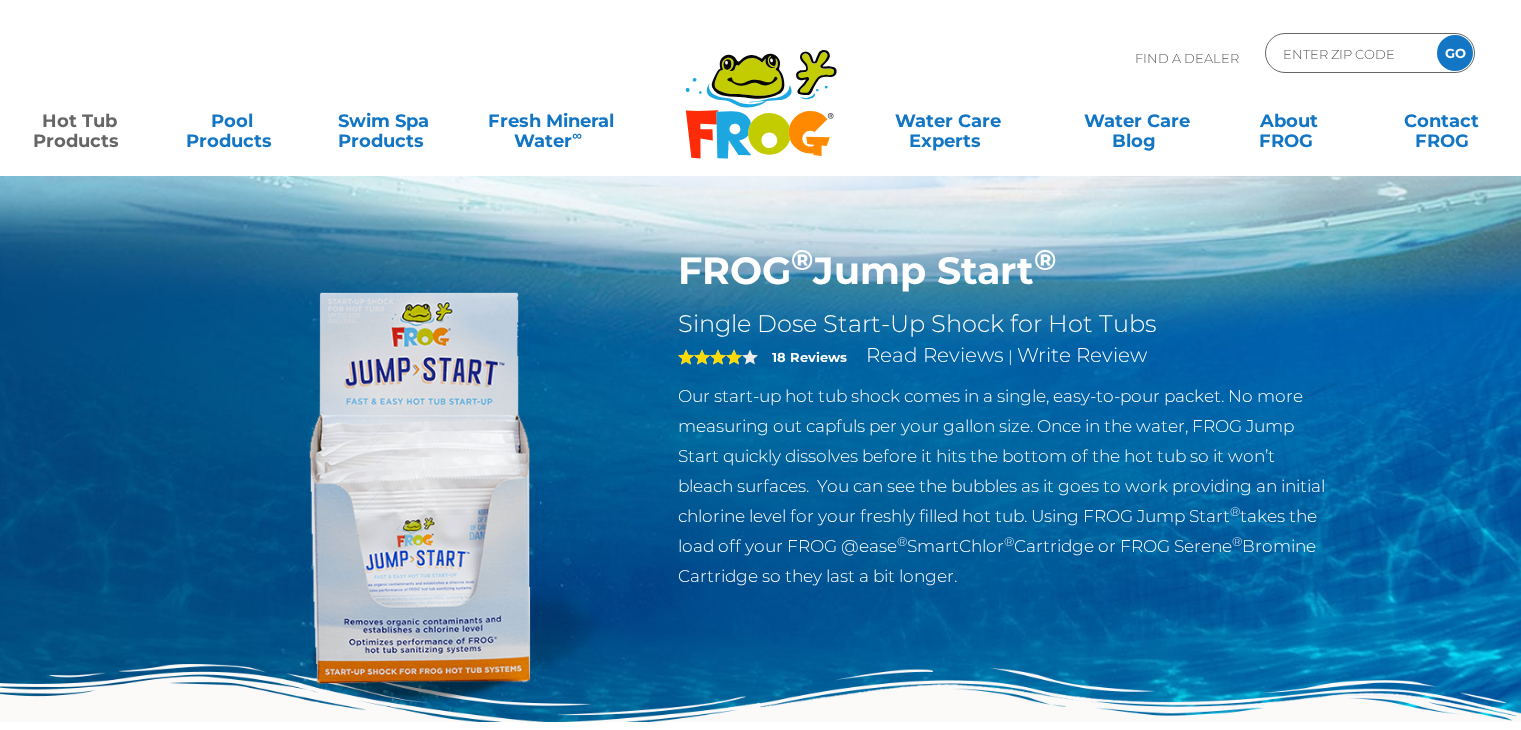 scroll, scrollTop: 0, scrollLeft: 0, axis: both 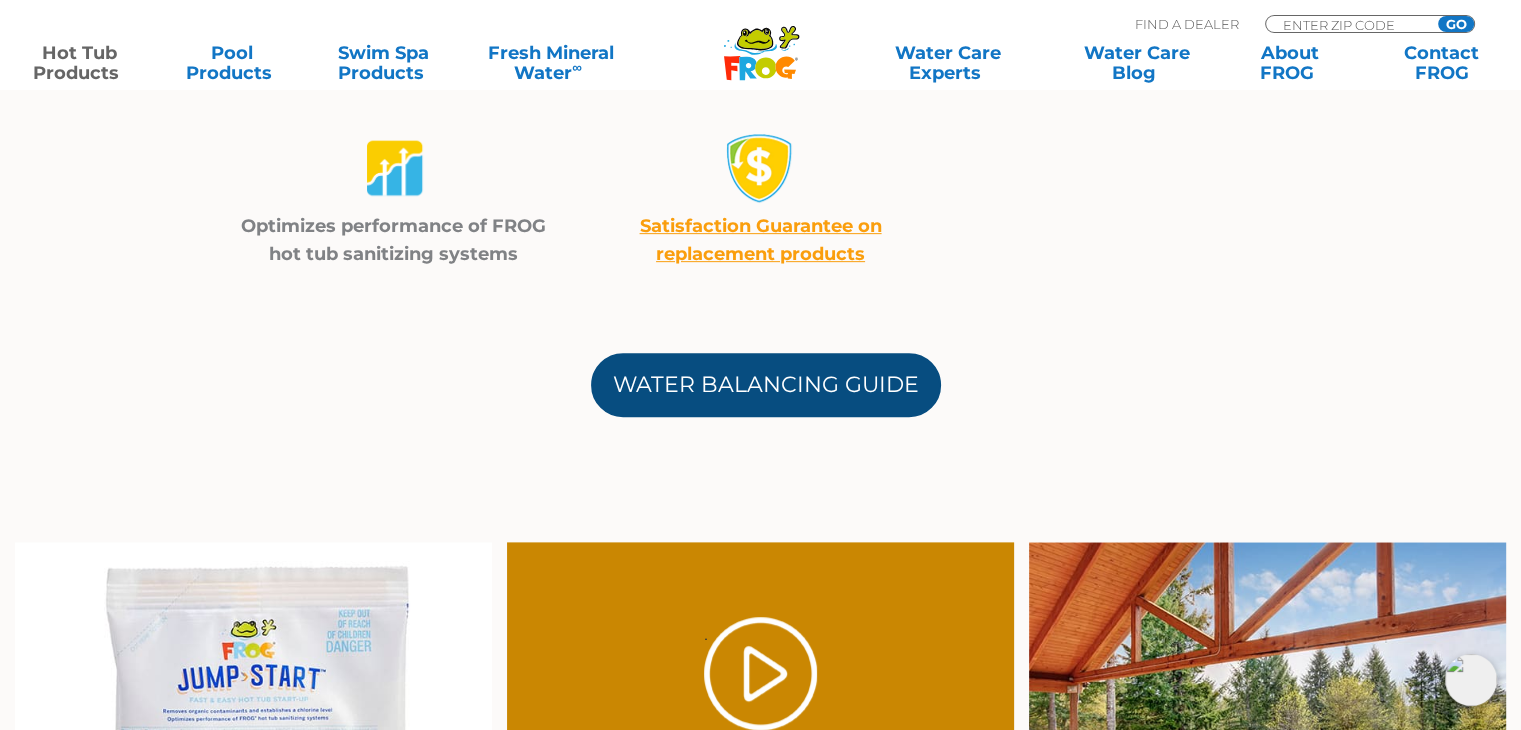click on "Water Balancing Guide" at bounding box center (766, 385) 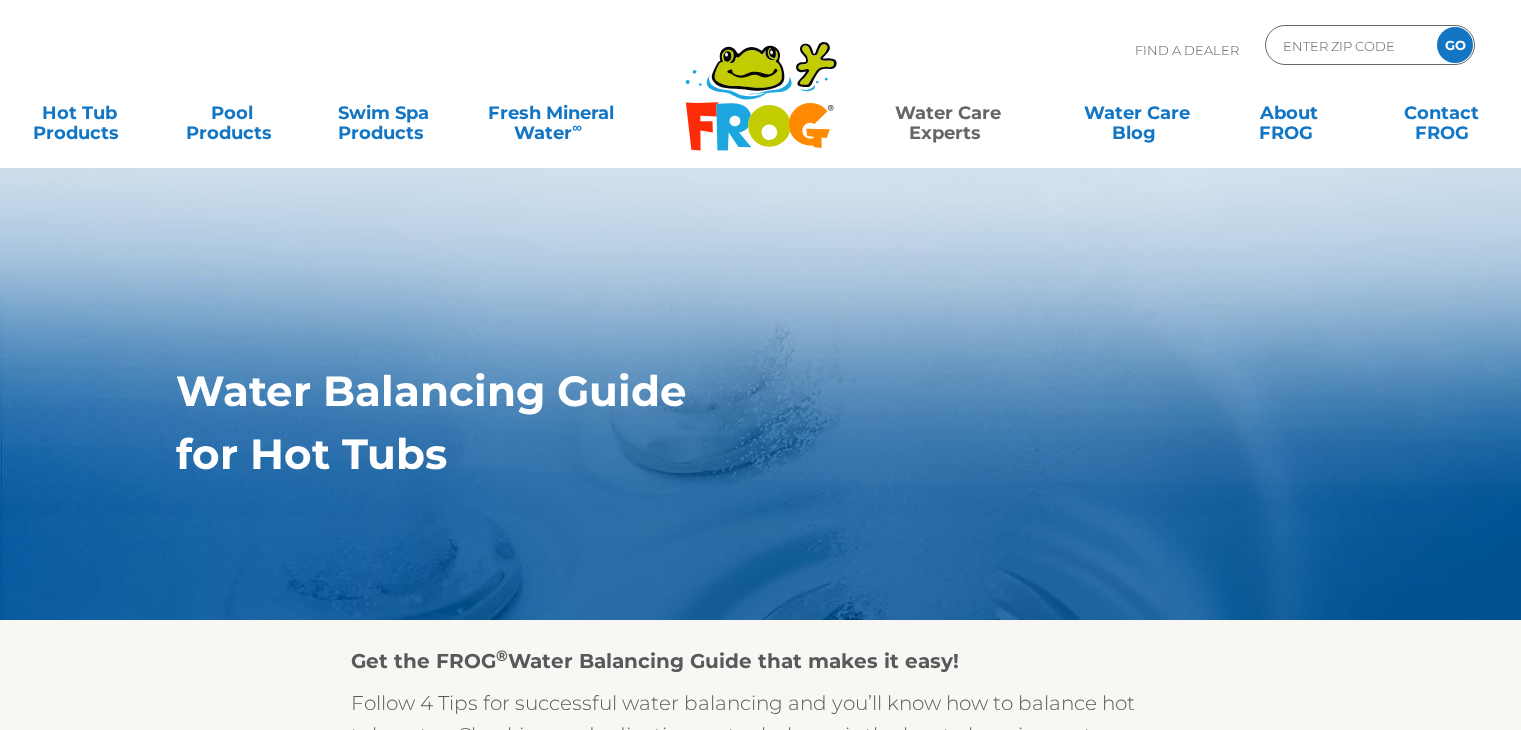 scroll, scrollTop: 0, scrollLeft: 0, axis: both 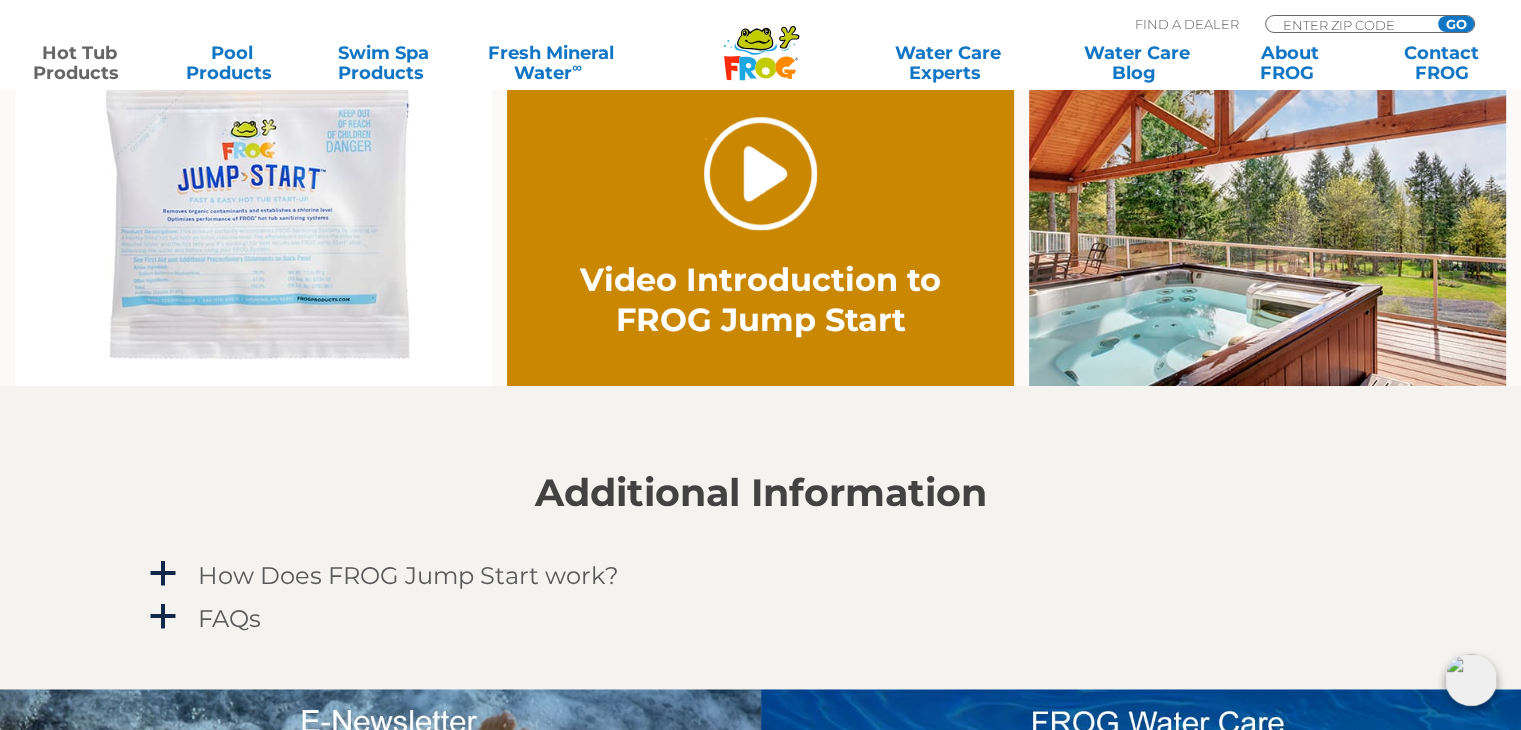 click on "." at bounding box center (760, 173) 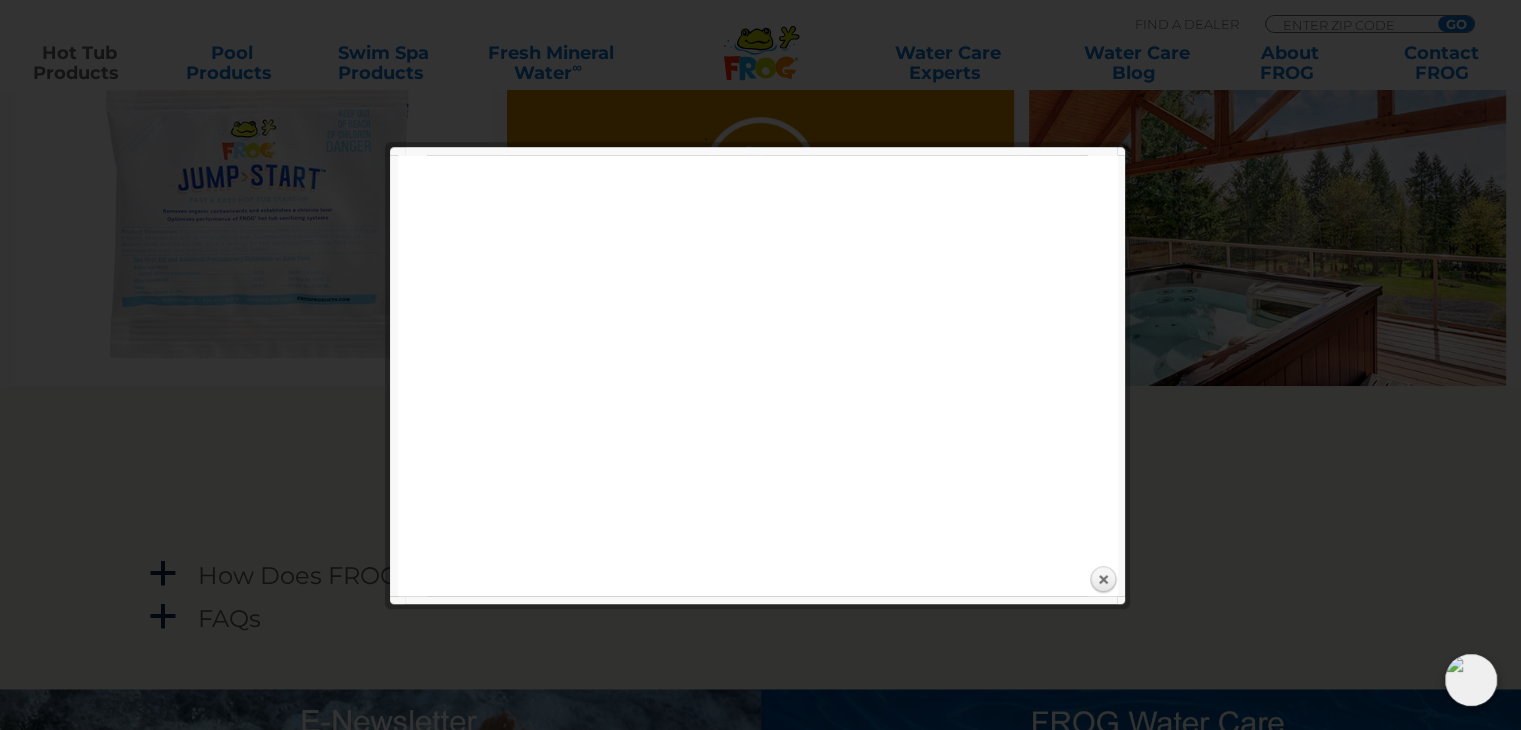 click at bounding box center [760, 1478] 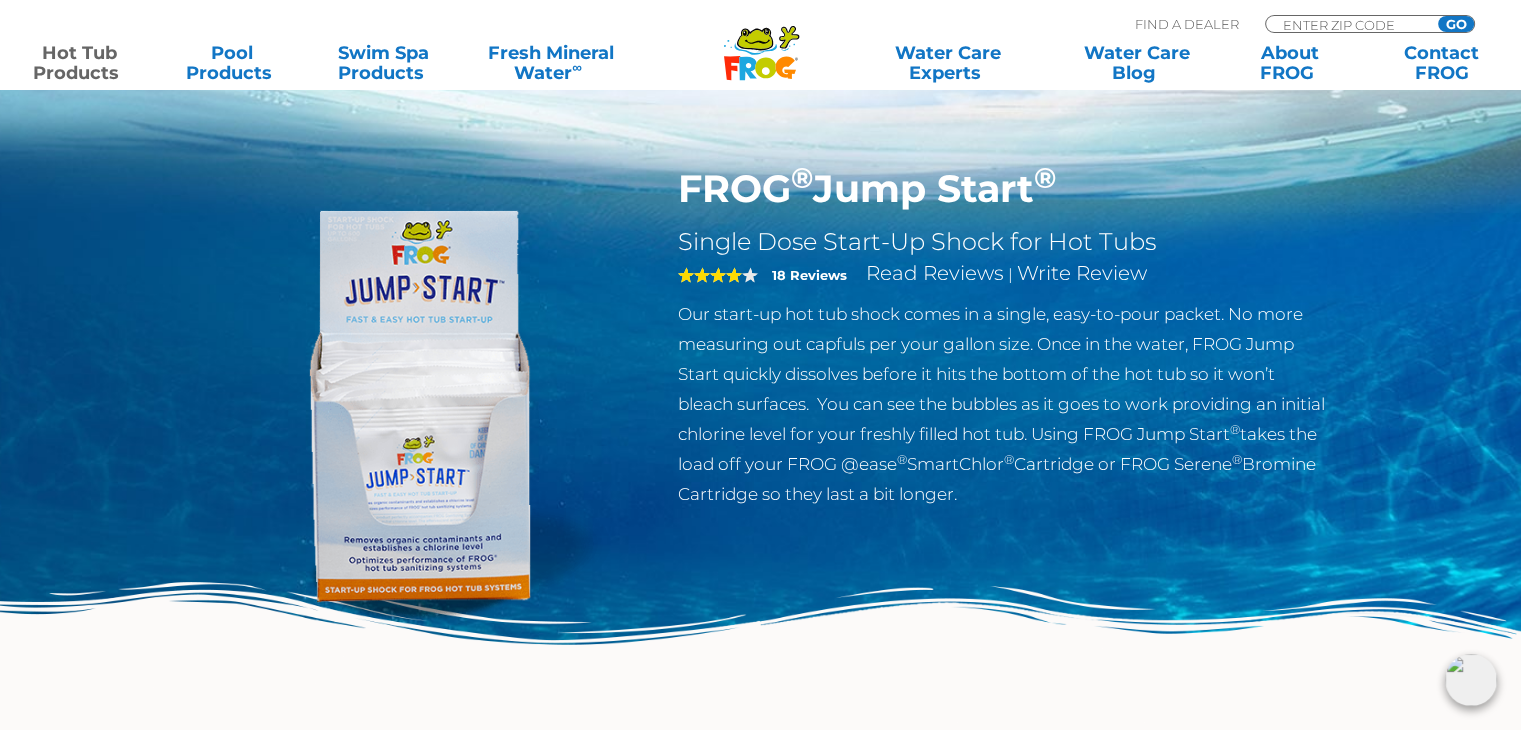 scroll, scrollTop: 0, scrollLeft: 0, axis: both 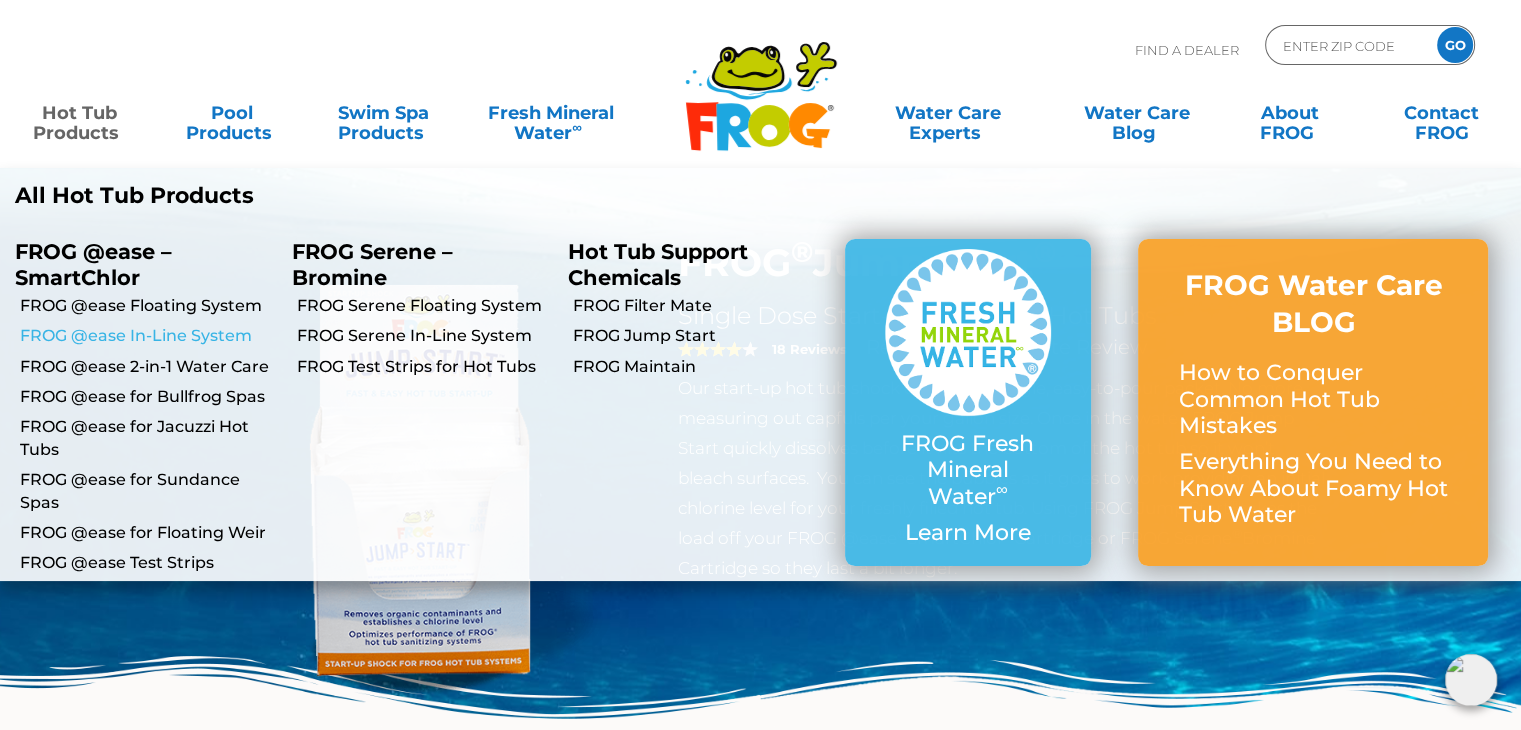 click on "FROG @ease In-Line System" at bounding box center (148, 336) 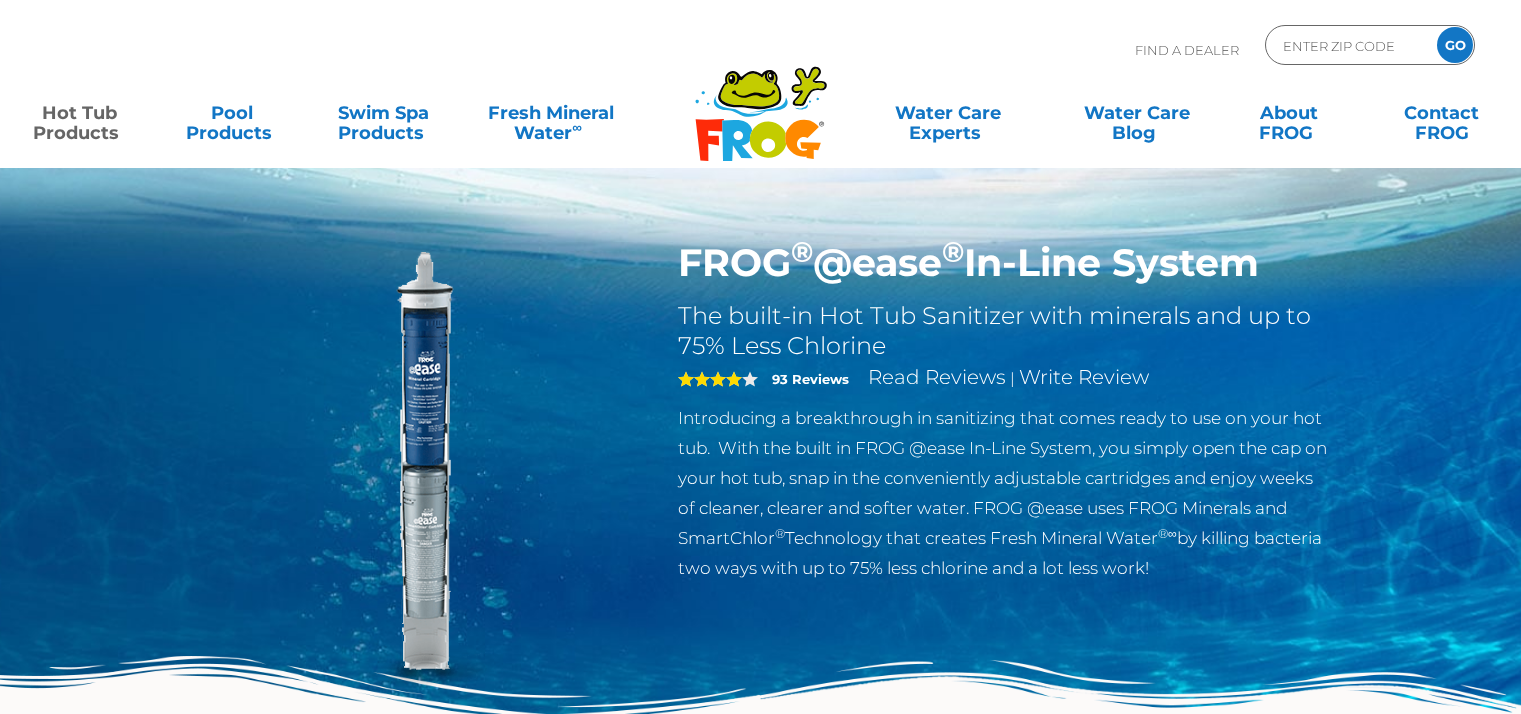 scroll, scrollTop: 0, scrollLeft: 0, axis: both 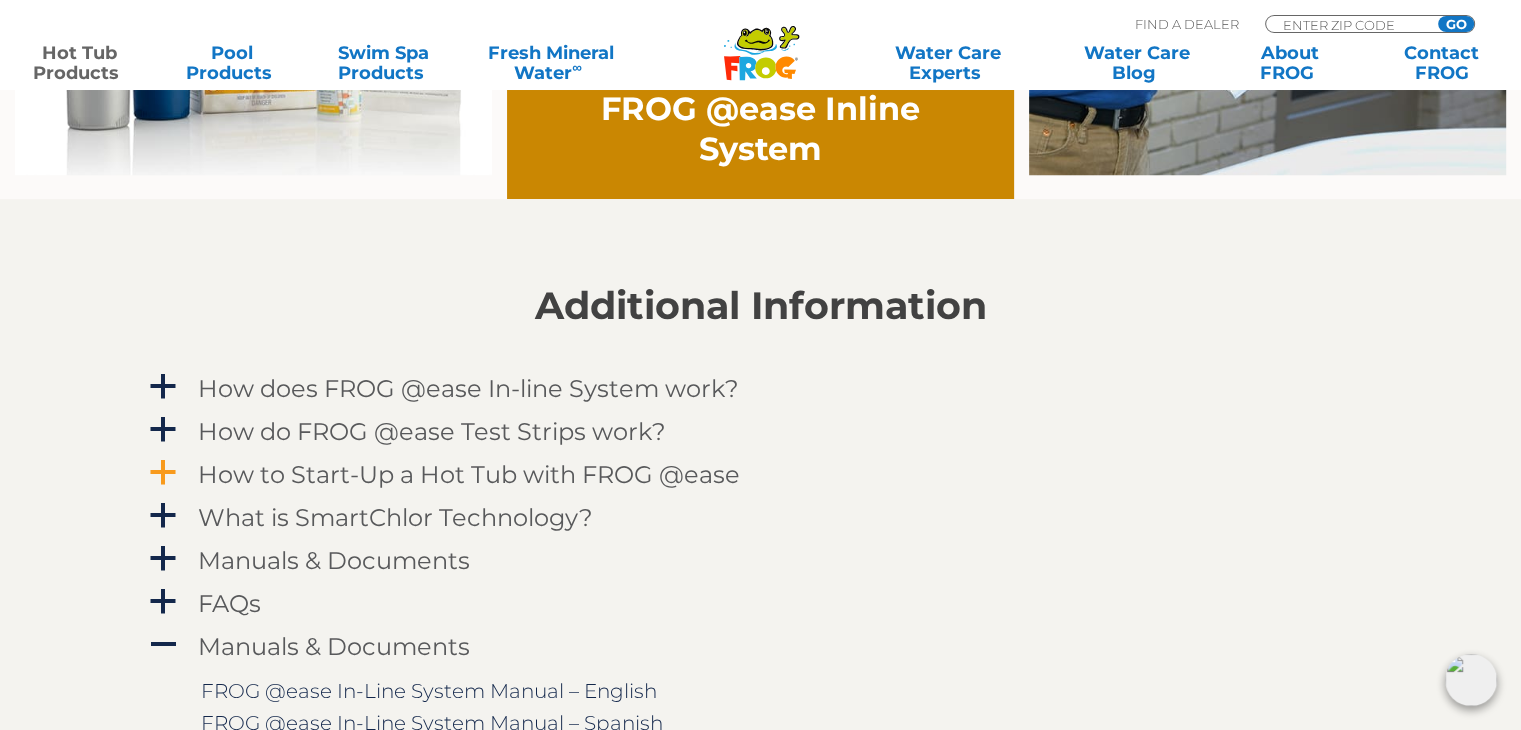 click on "How to Start-Up a Hot Tub with FROG @ease" at bounding box center (469, 474) 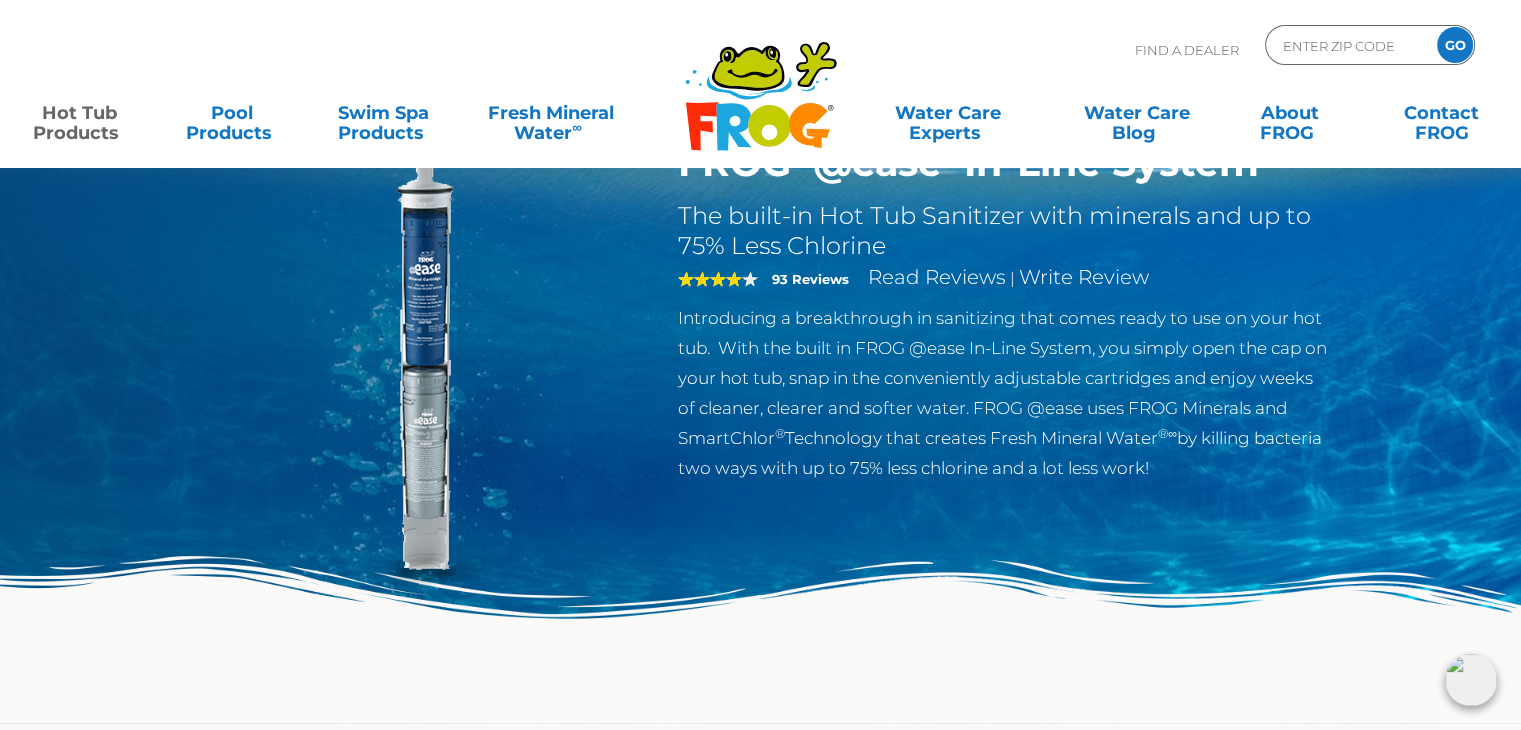 scroll, scrollTop: 0, scrollLeft: 0, axis: both 